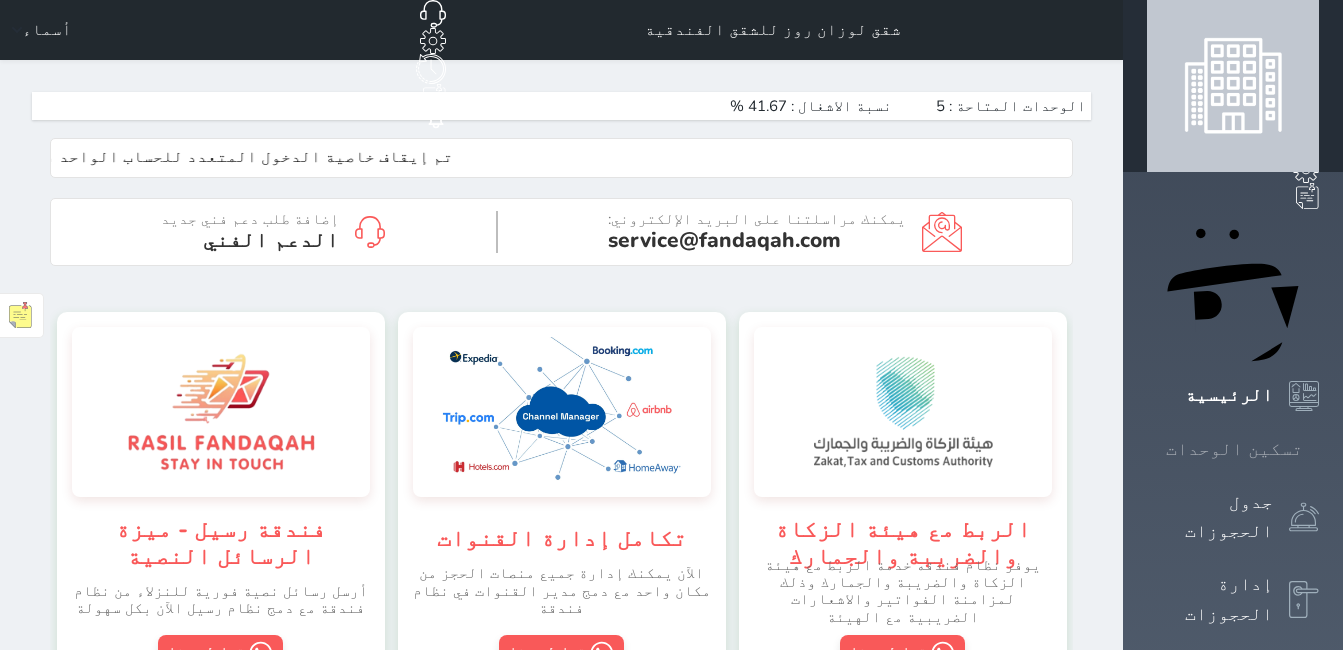 scroll, scrollTop: 0, scrollLeft: 0, axis: both 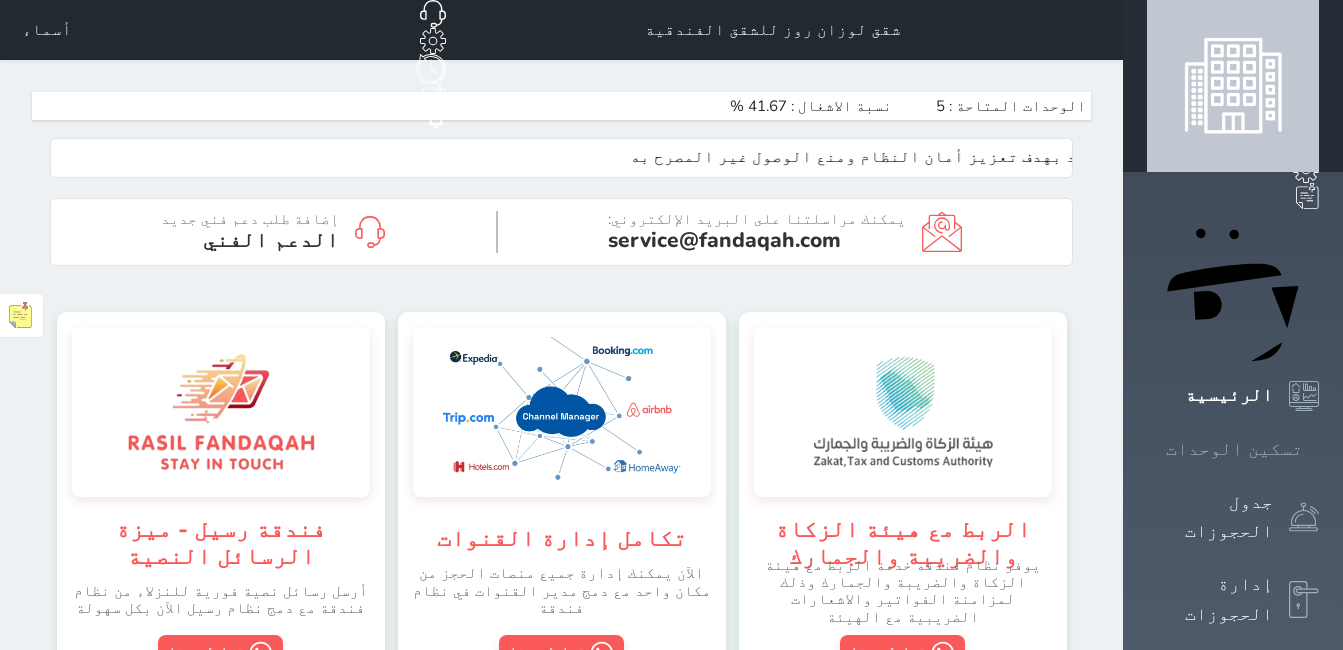 click on "تسكين الوحدات" at bounding box center [1234, 449] 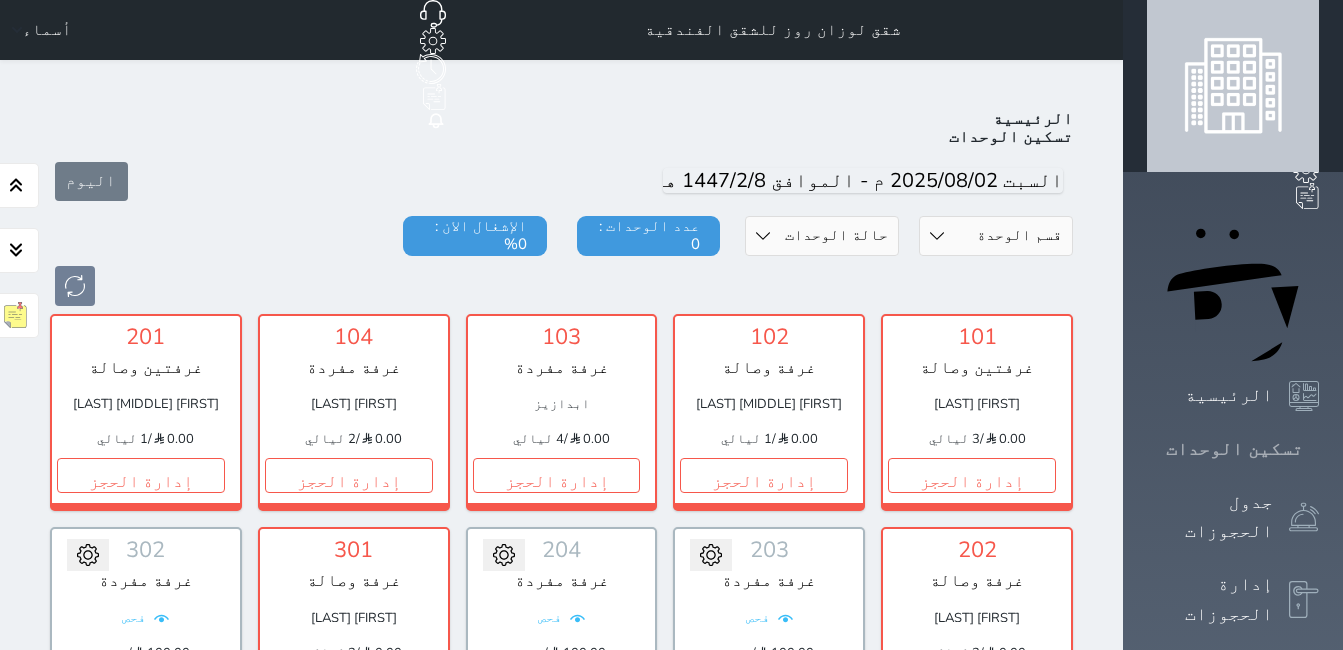 scroll, scrollTop: 78, scrollLeft: 0, axis: vertical 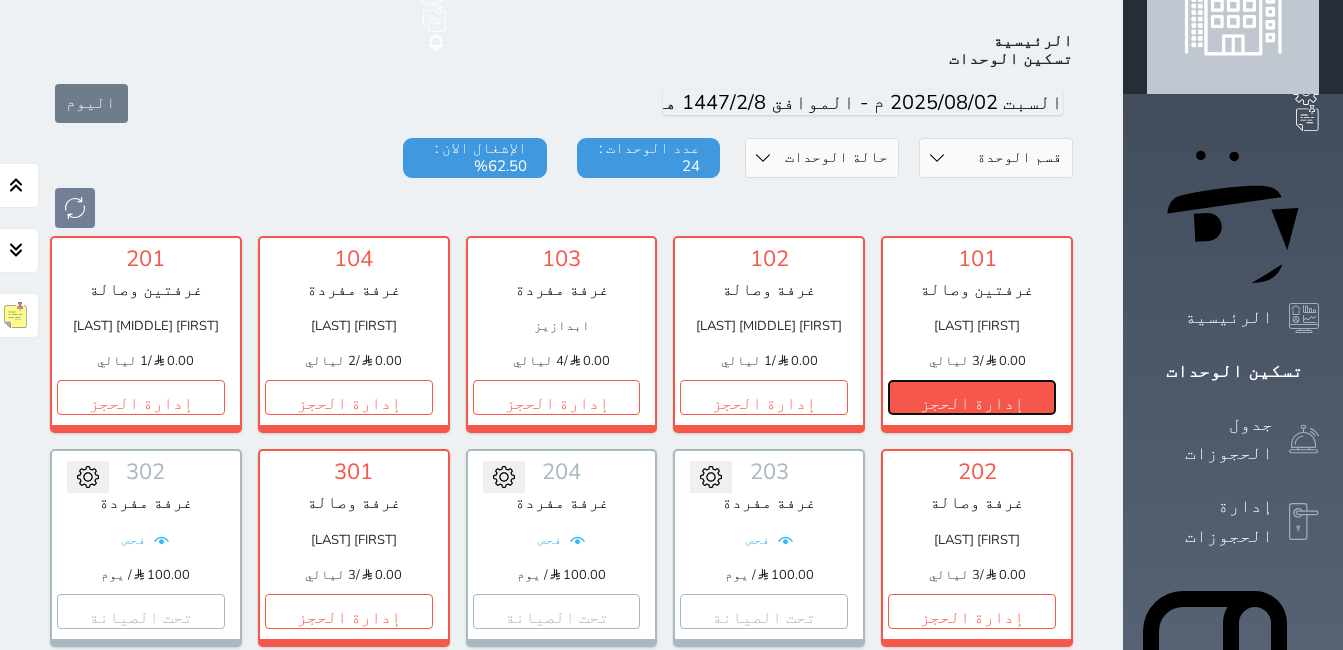 click on "إدارة الحجز" at bounding box center (972, 397) 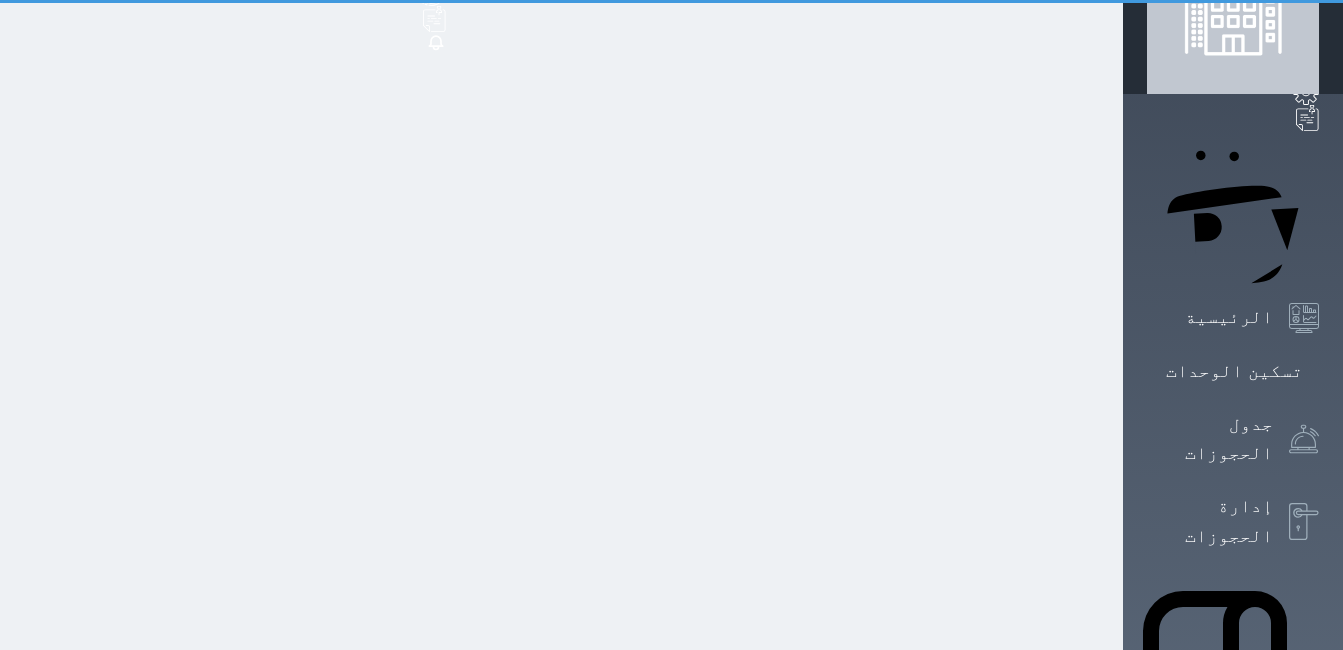 scroll, scrollTop: 0, scrollLeft: 0, axis: both 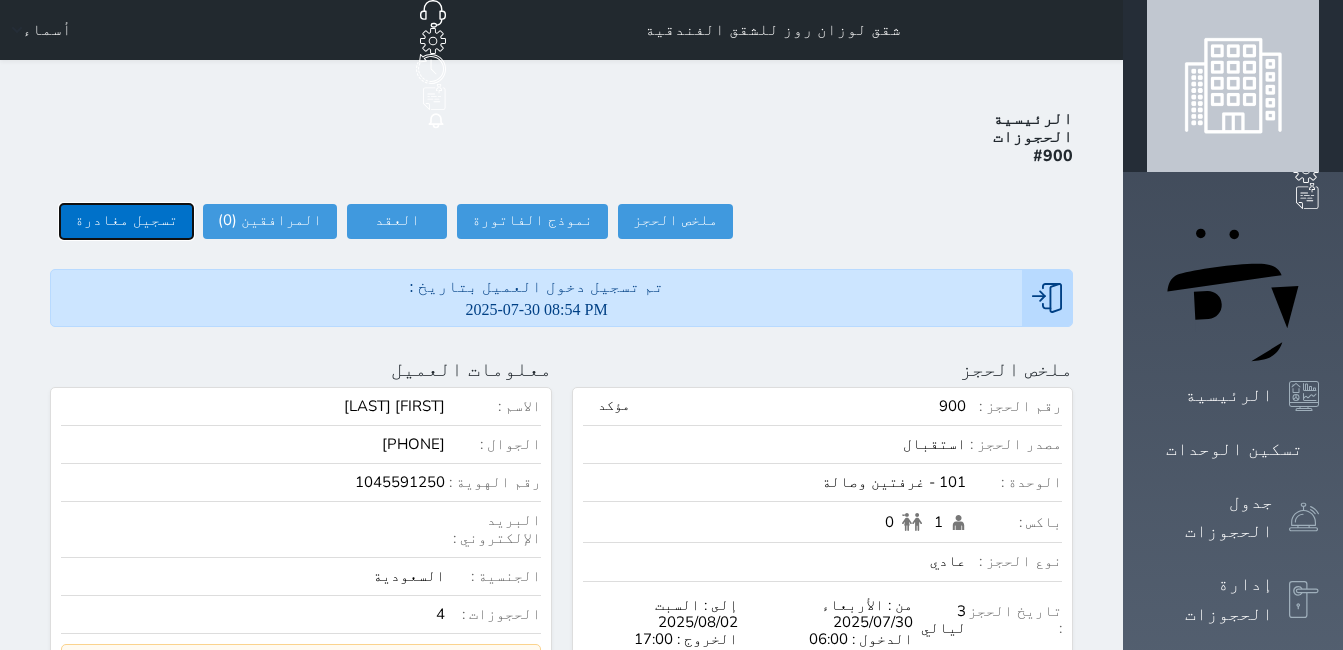 click on "تسجيل مغادرة" at bounding box center (126, 221) 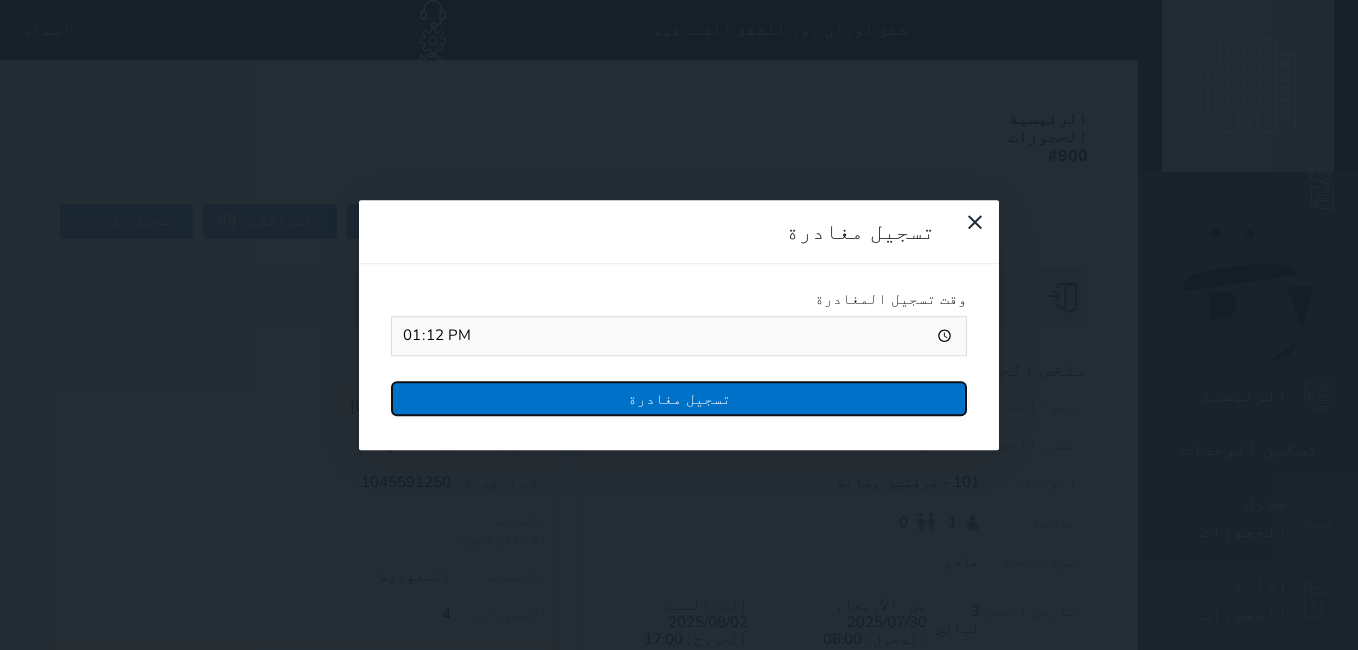 click on "تسجيل مغادرة" at bounding box center [679, 398] 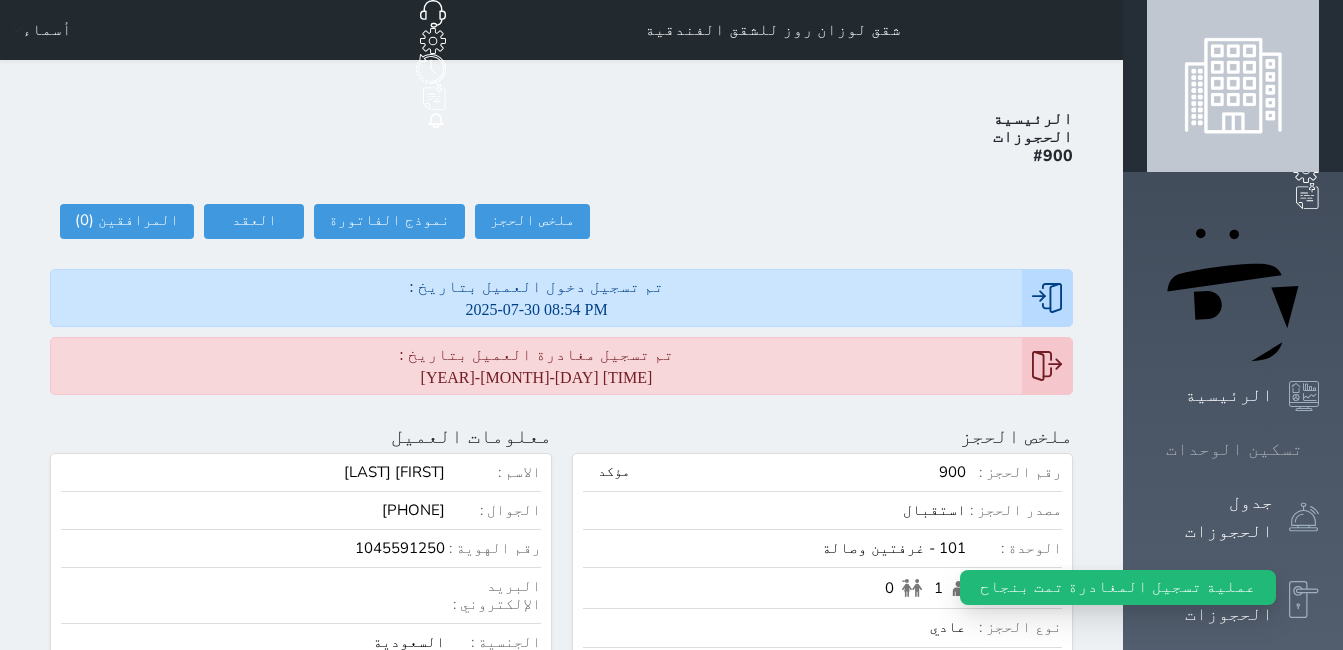 click on "تسكين الوحدات" at bounding box center [1234, 449] 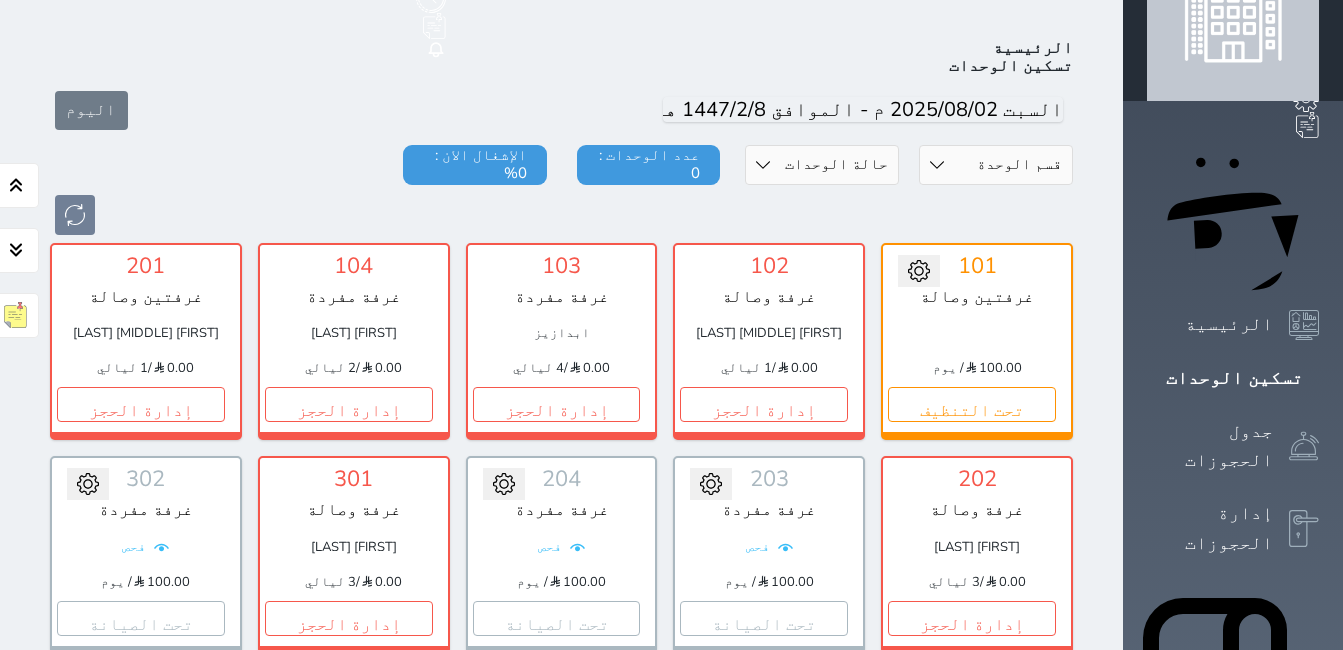 scroll, scrollTop: 78, scrollLeft: 0, axis: vertical 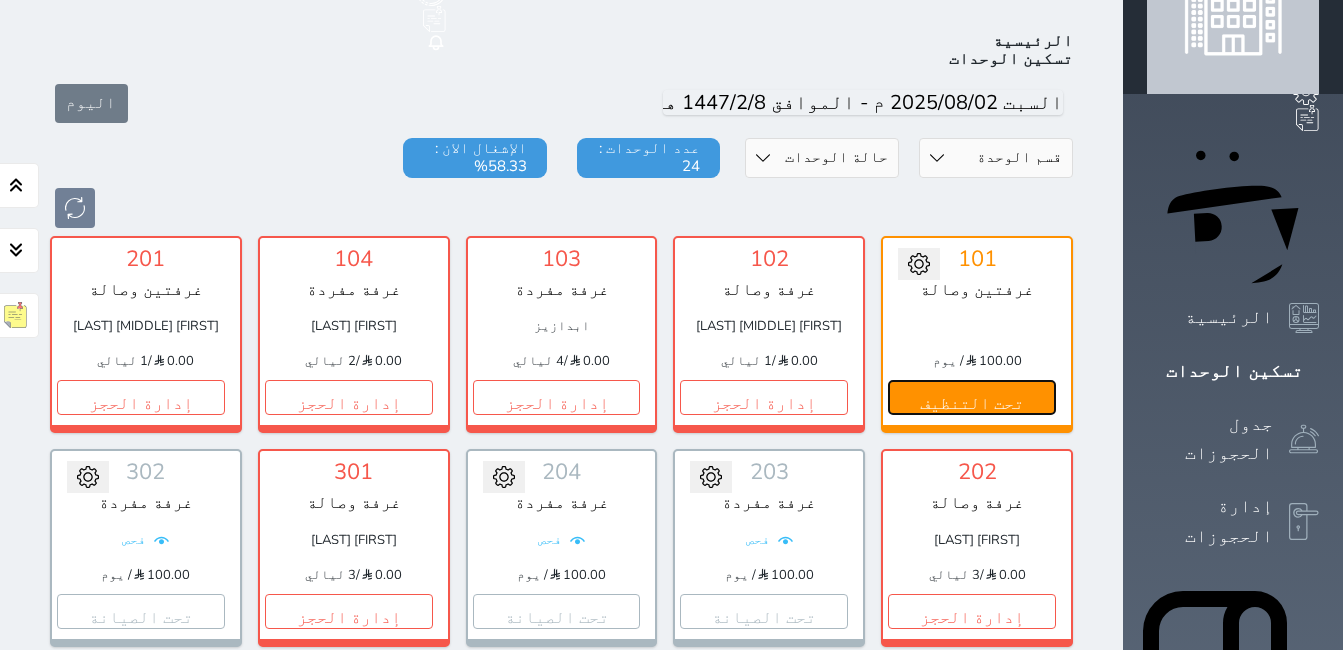 click on "تحت التنظيف" at bounding box center (972, 397) 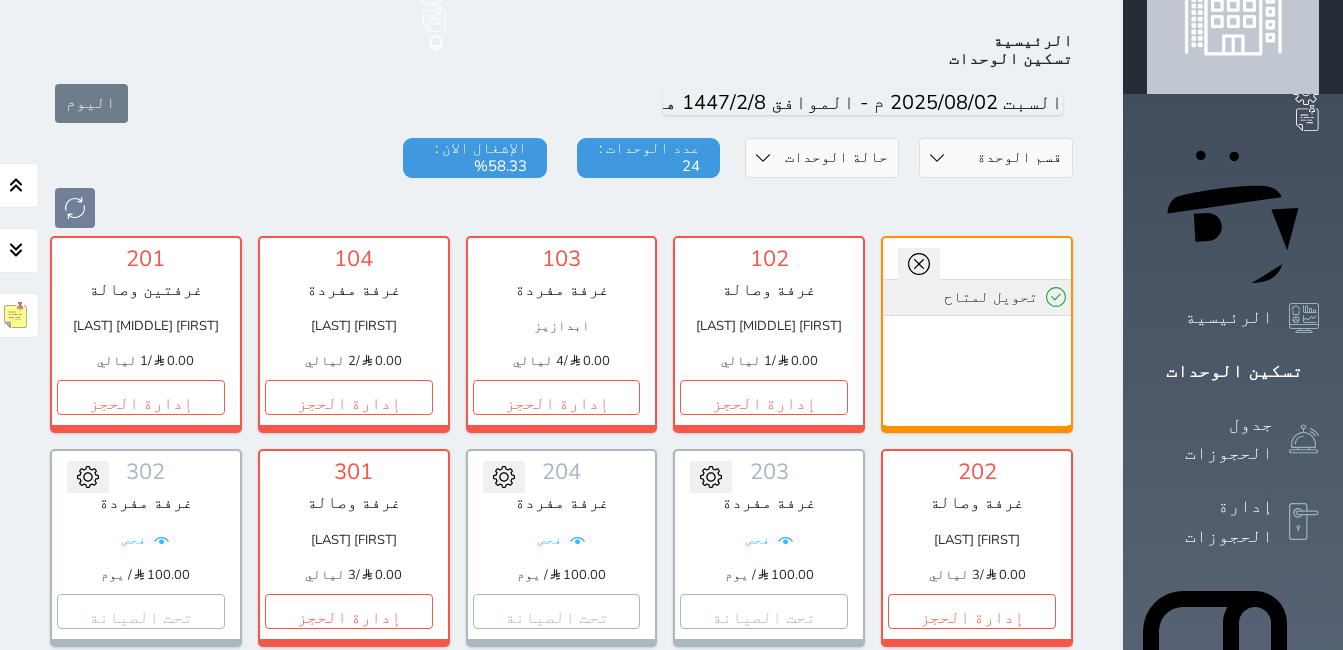 click on "تحويل لمتاح" at bounding box center [977, 297] 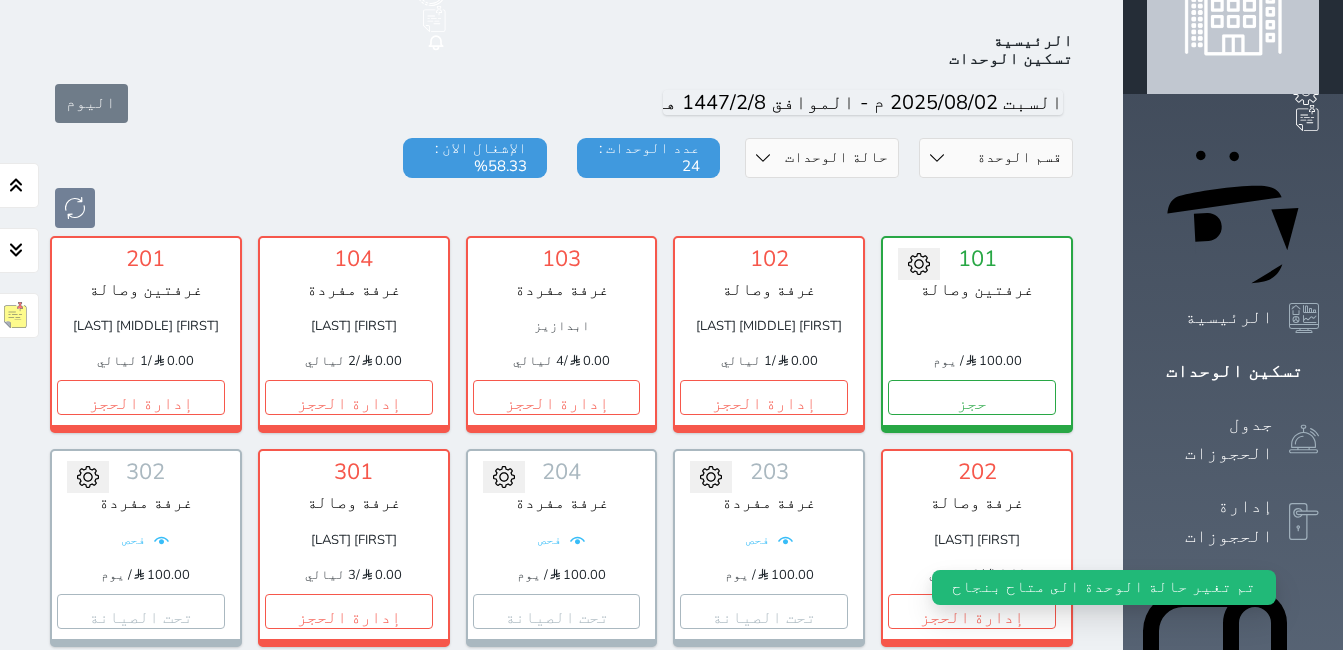 scroll, scrollTop: 0, scrollLeft: 0, axis: both 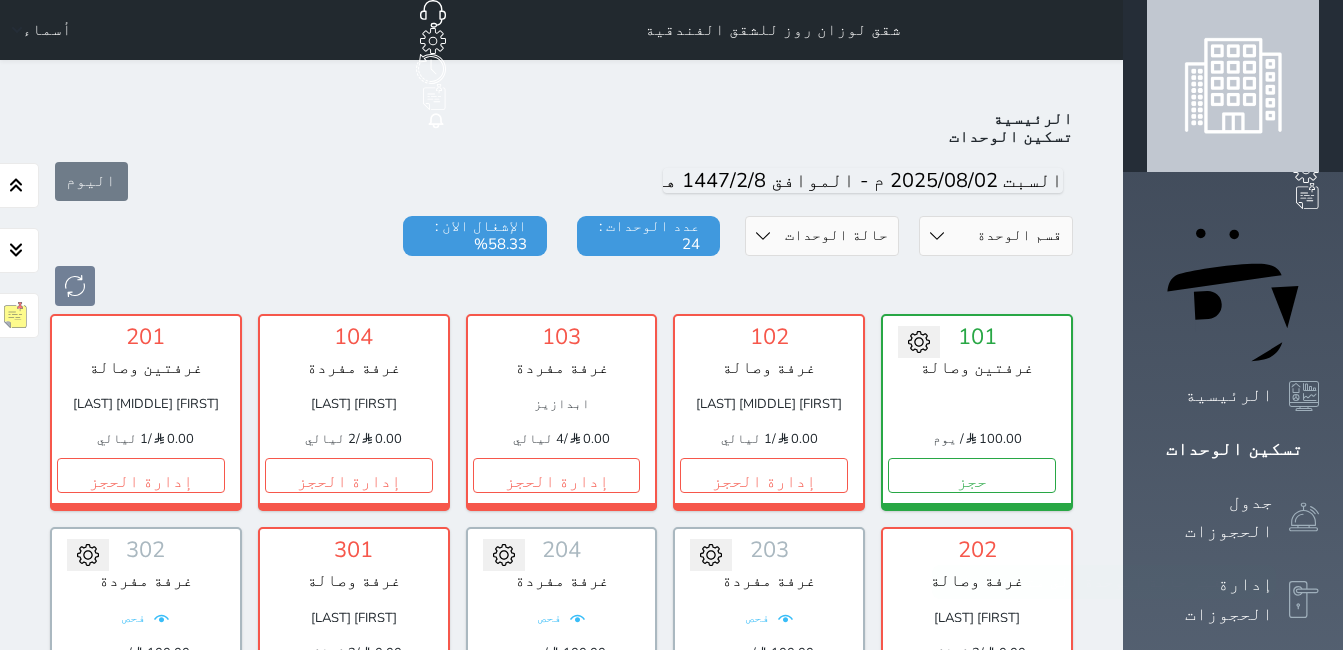 click on "إدارة الحجز" at bounding box center [972, 689] 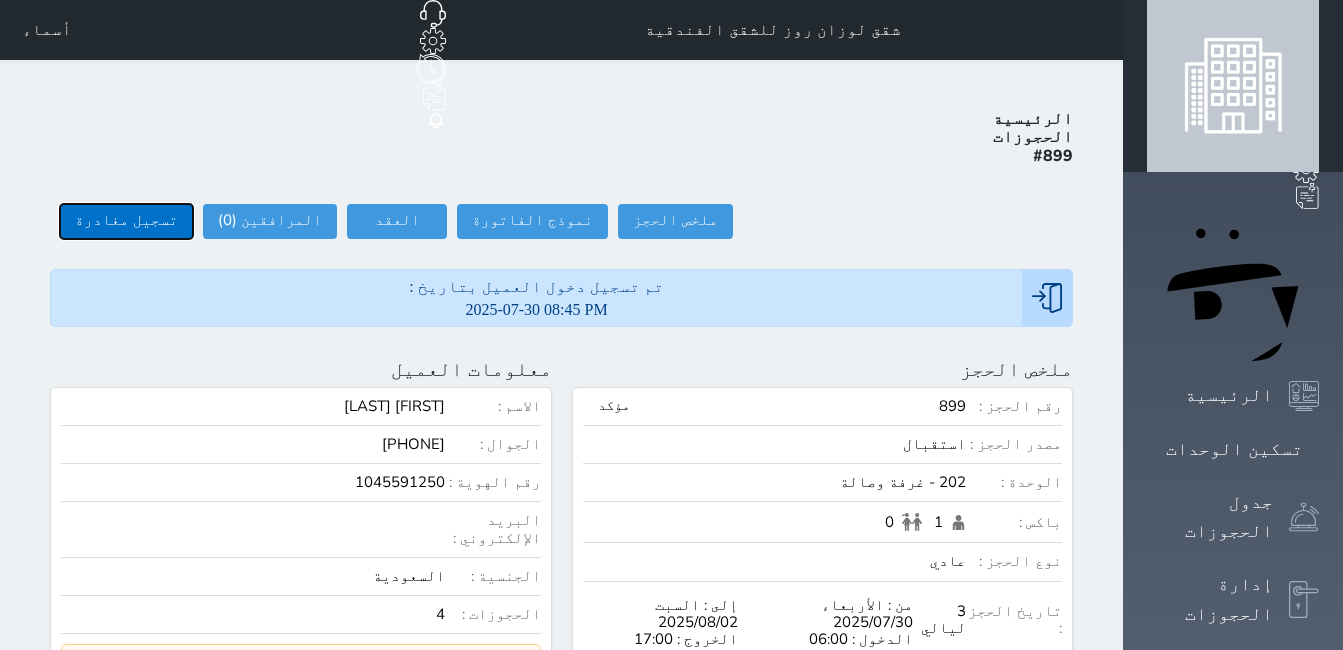 click on "تسجيل مغادرة" at bounding box center [126, 221] 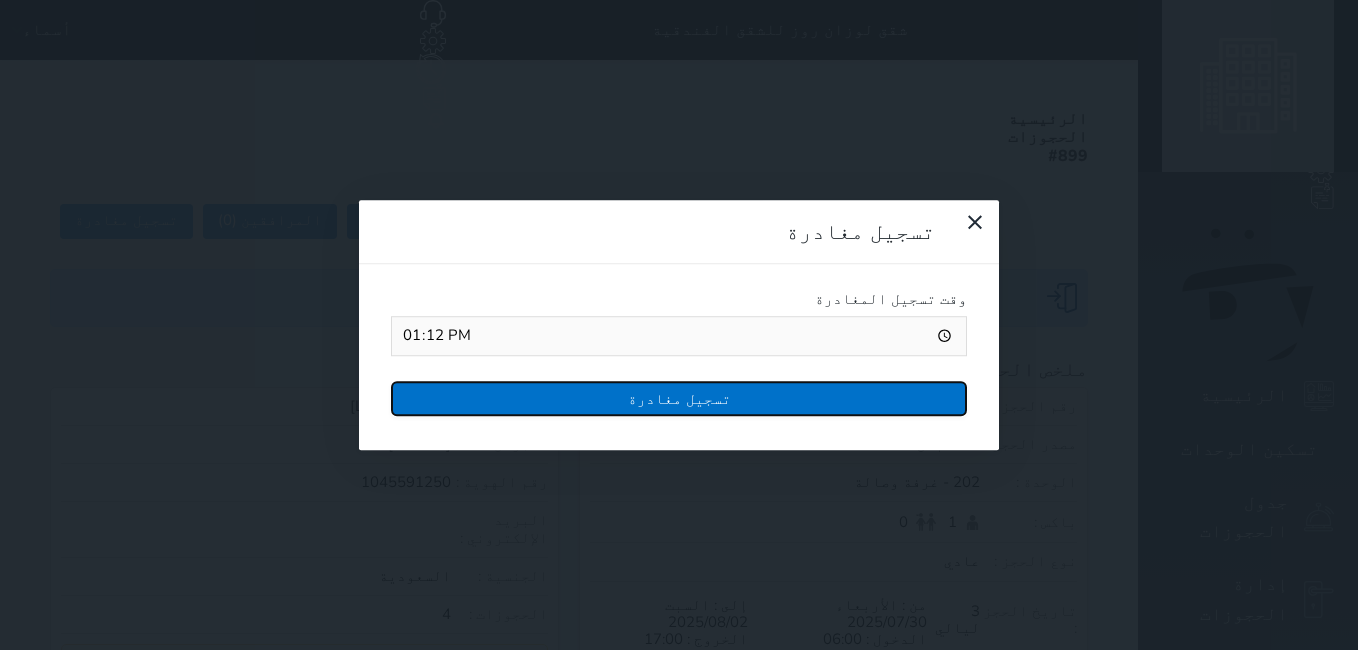 click on "تسجيل مغادرة" at bounding box center [679, 398] 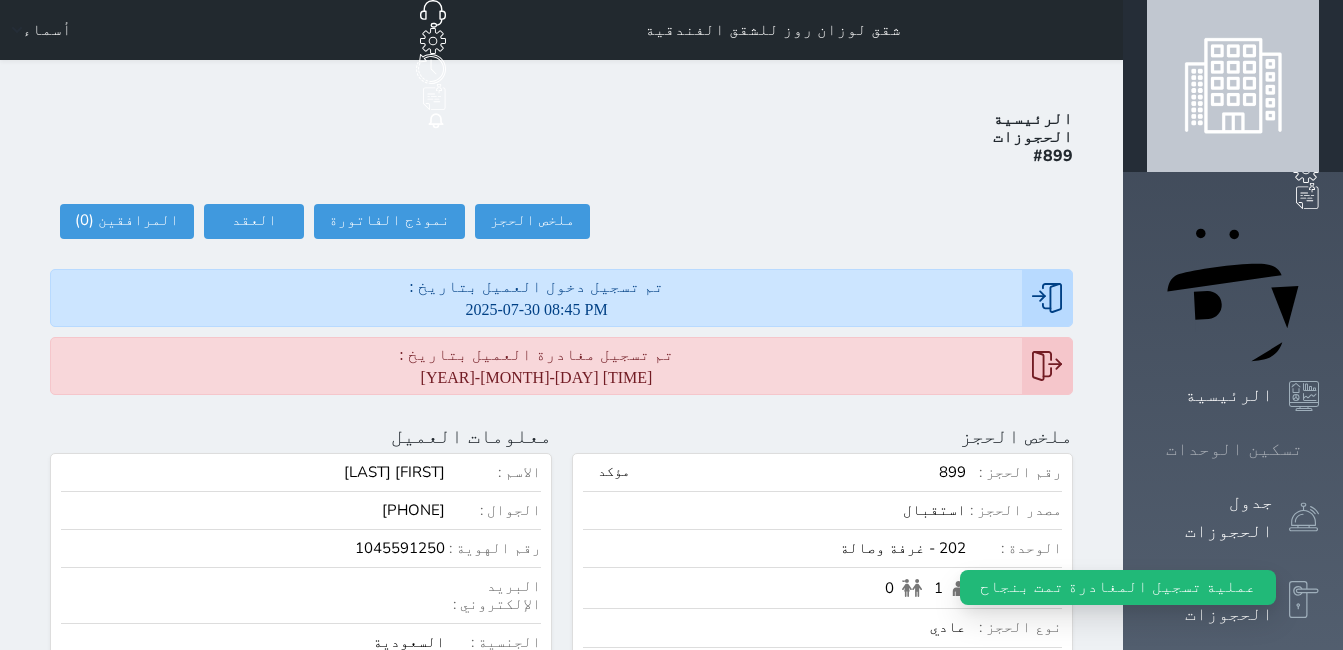 click 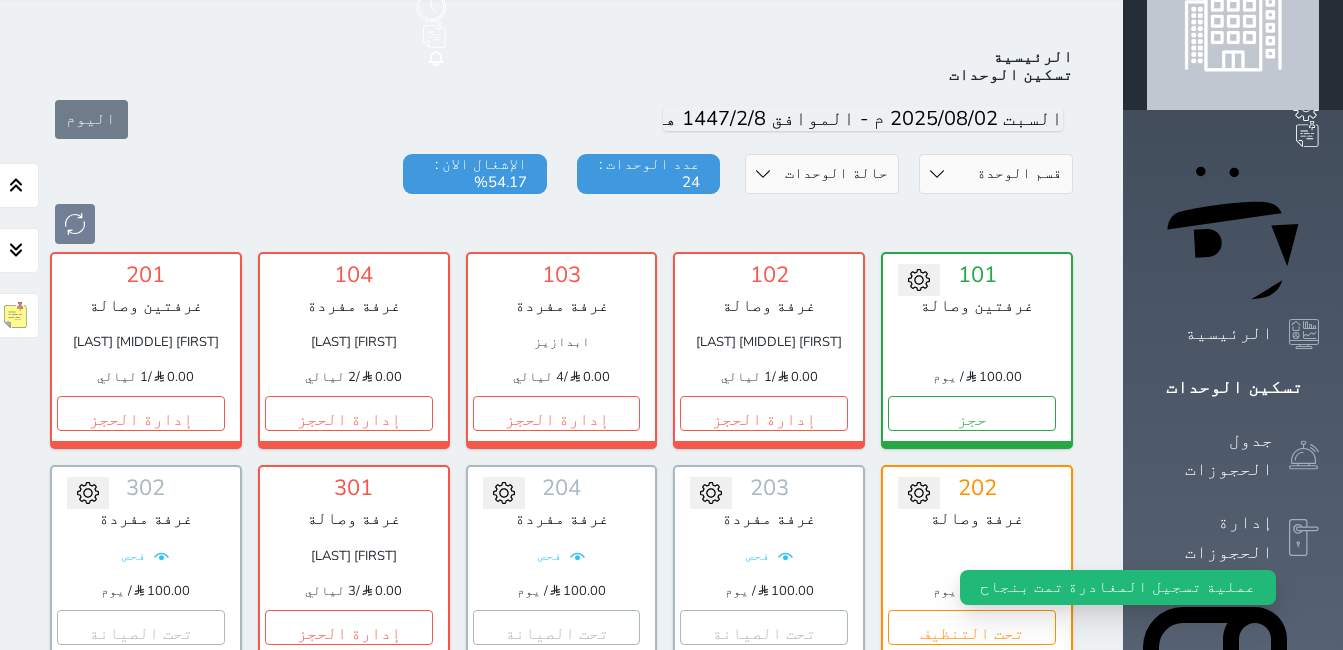 scroll, scrollTop: 78, scrollLeft: 0, axis: vertical 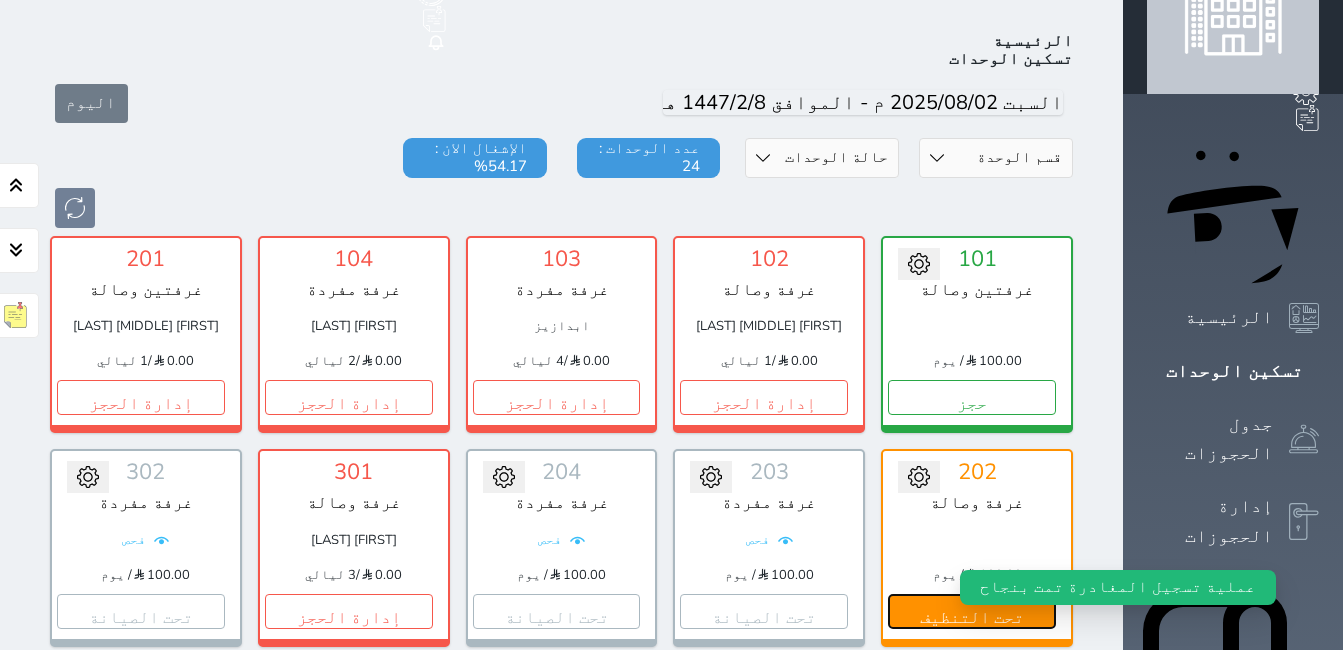 click on "تحت التنظيف" at bounding box center (972, 611) 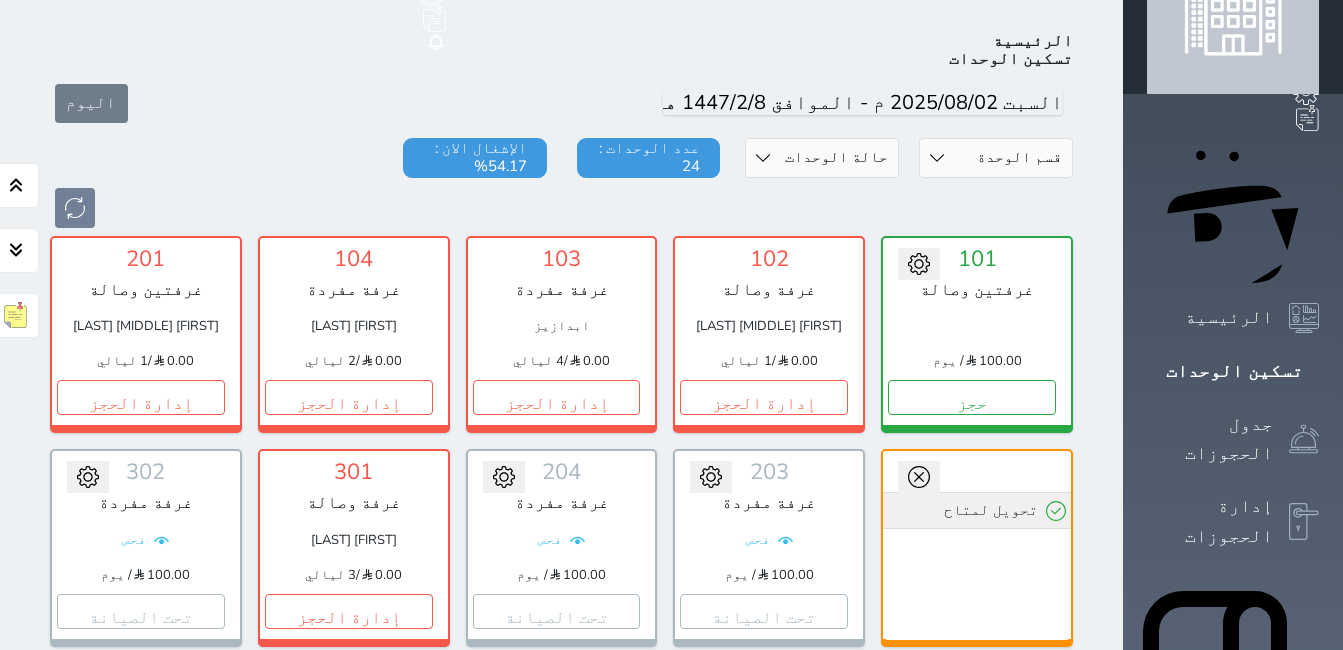 click on "تحويل لمتاح" at bounding box center (977, 510) 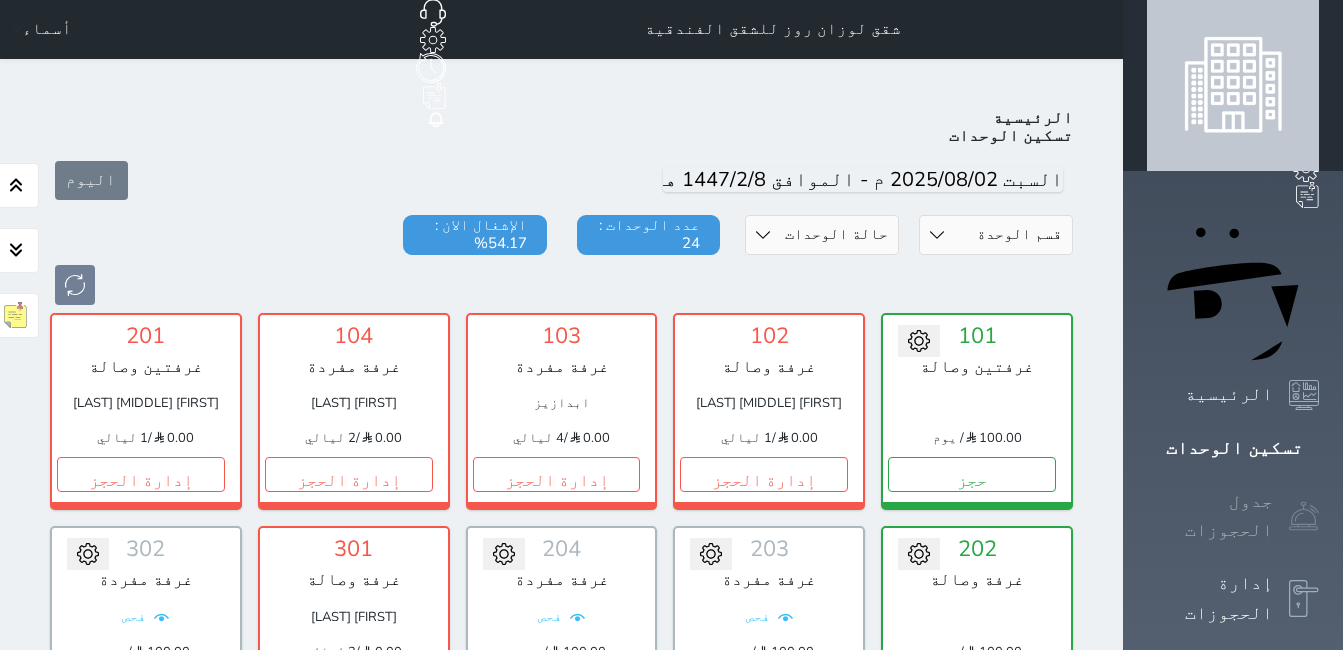 scroll, scrollTop: 0, scrollLeft: 0, axis: both 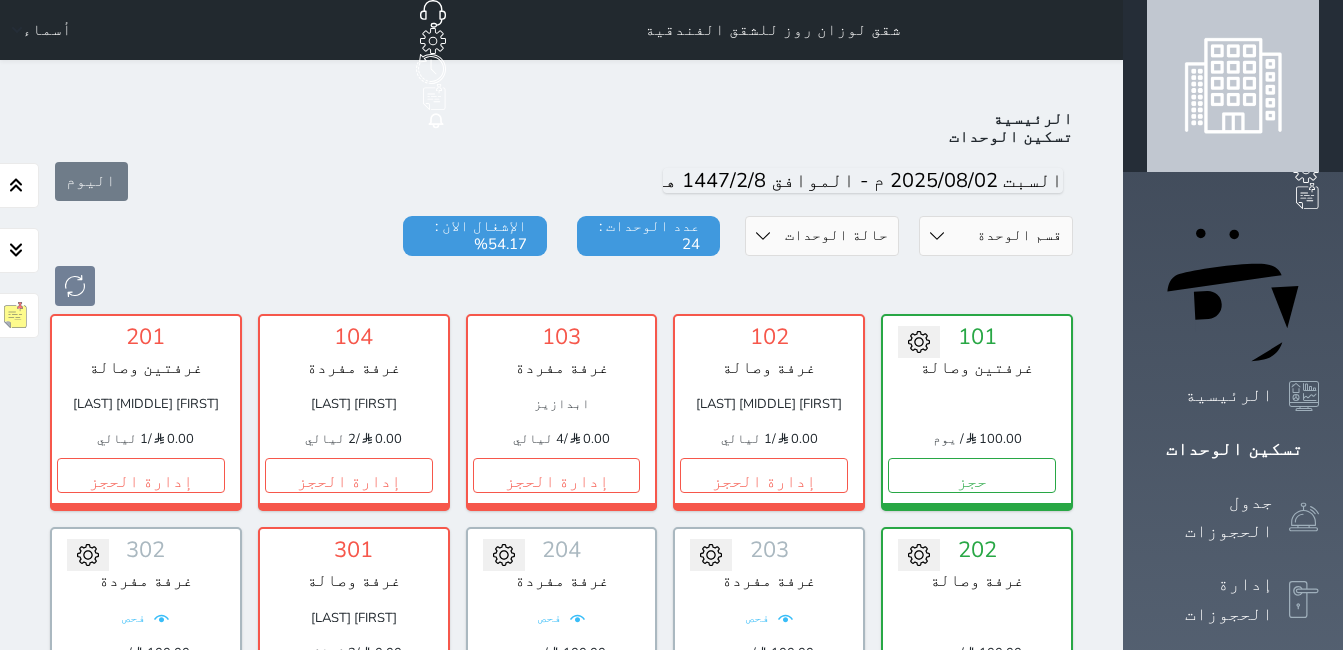 click on "أسماء" at bounding box center (47, 30) 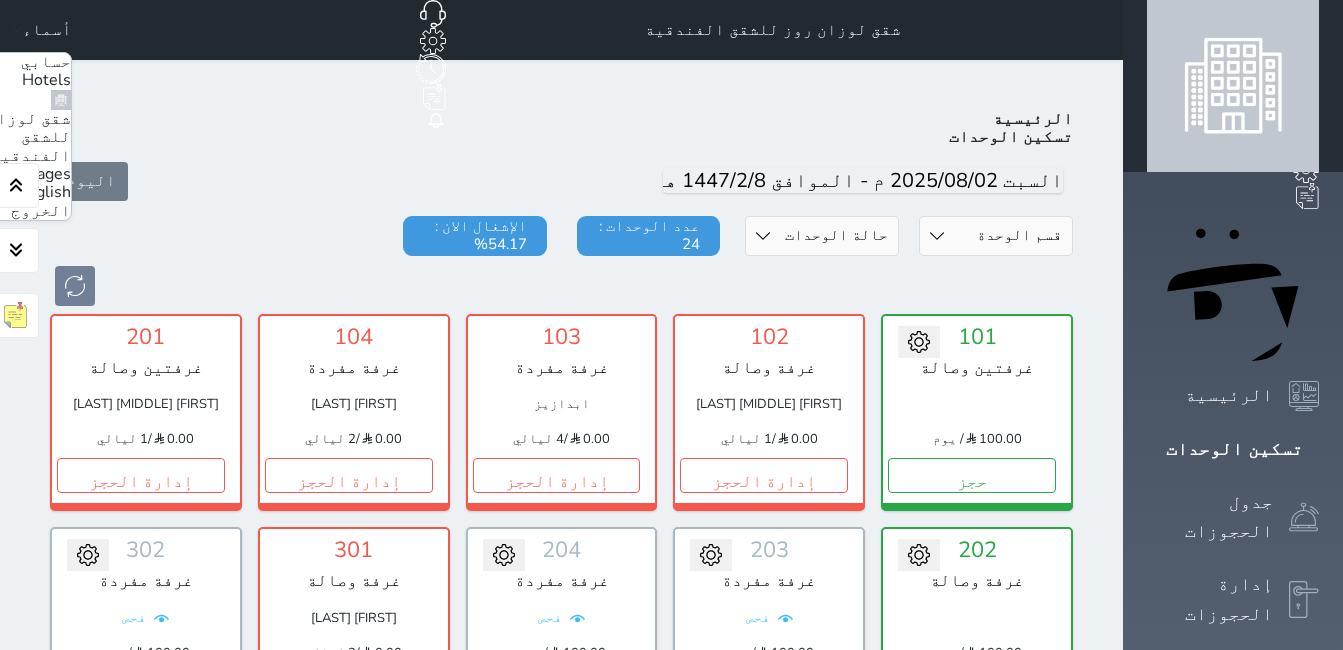 click on "الخروج" at bounding box center [41, 211] 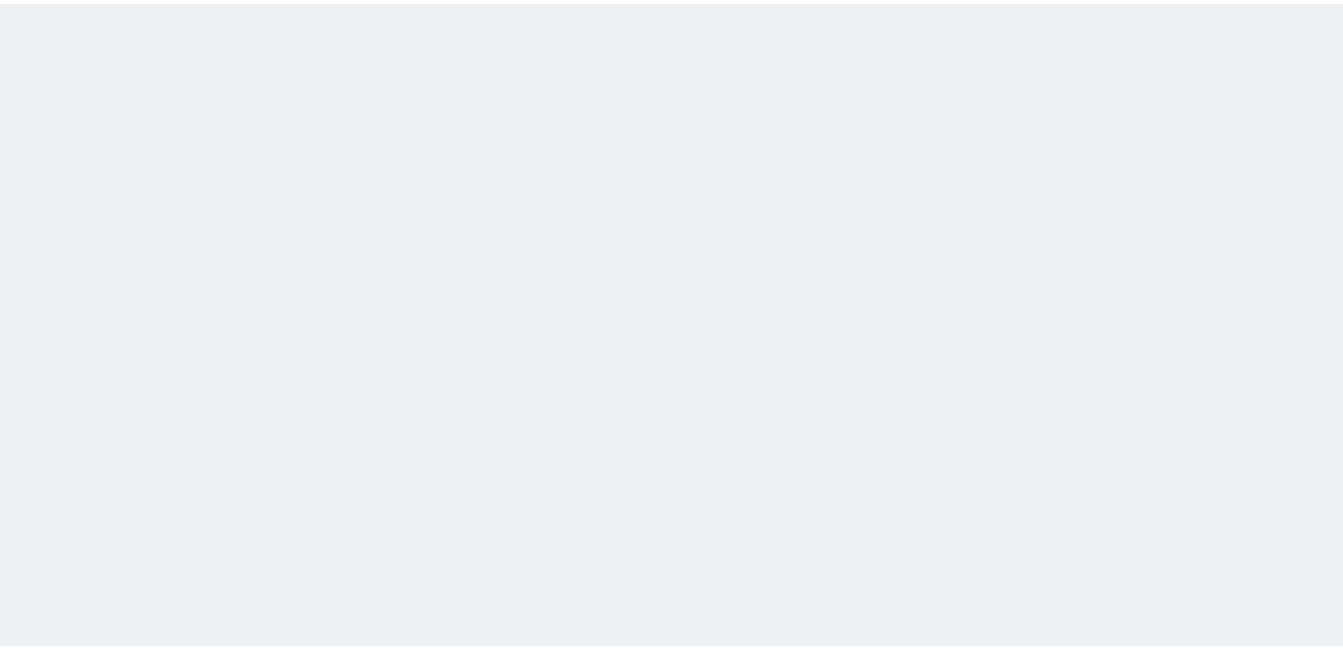 scroll, scrollTop: 0, scrollLeft: 0, axis: both 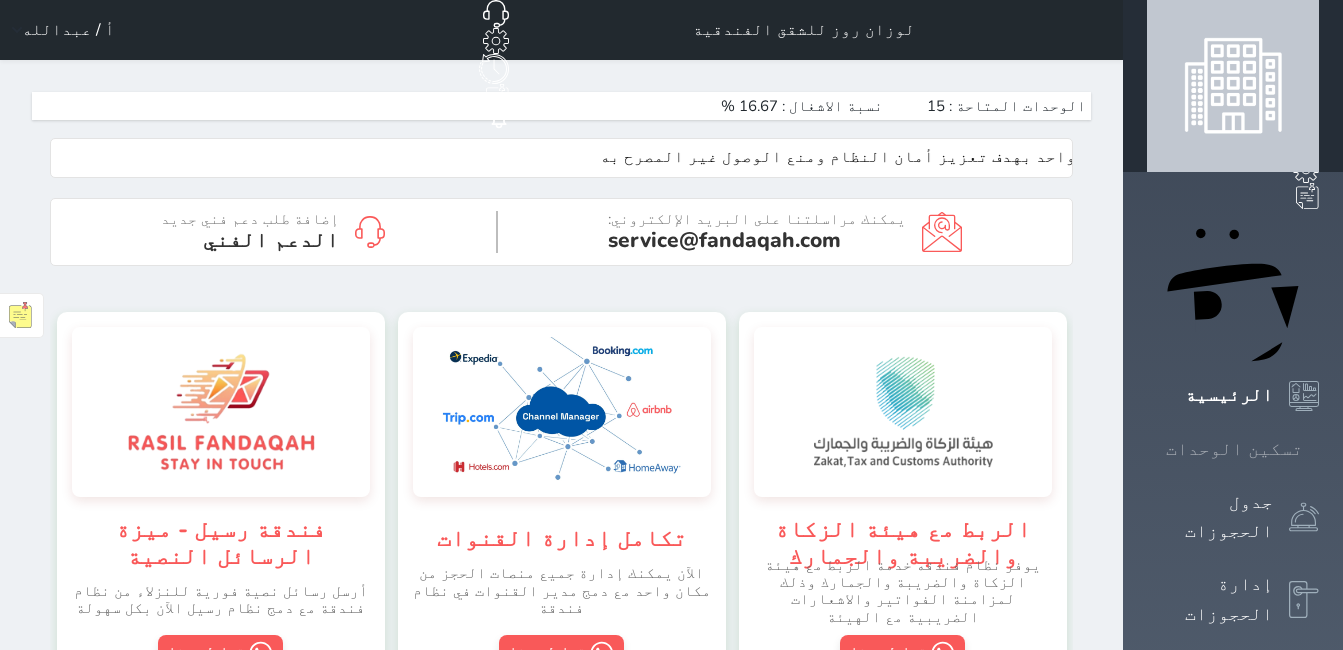 click on "تسكين الوحدات" at bounding box center (1234, 449) 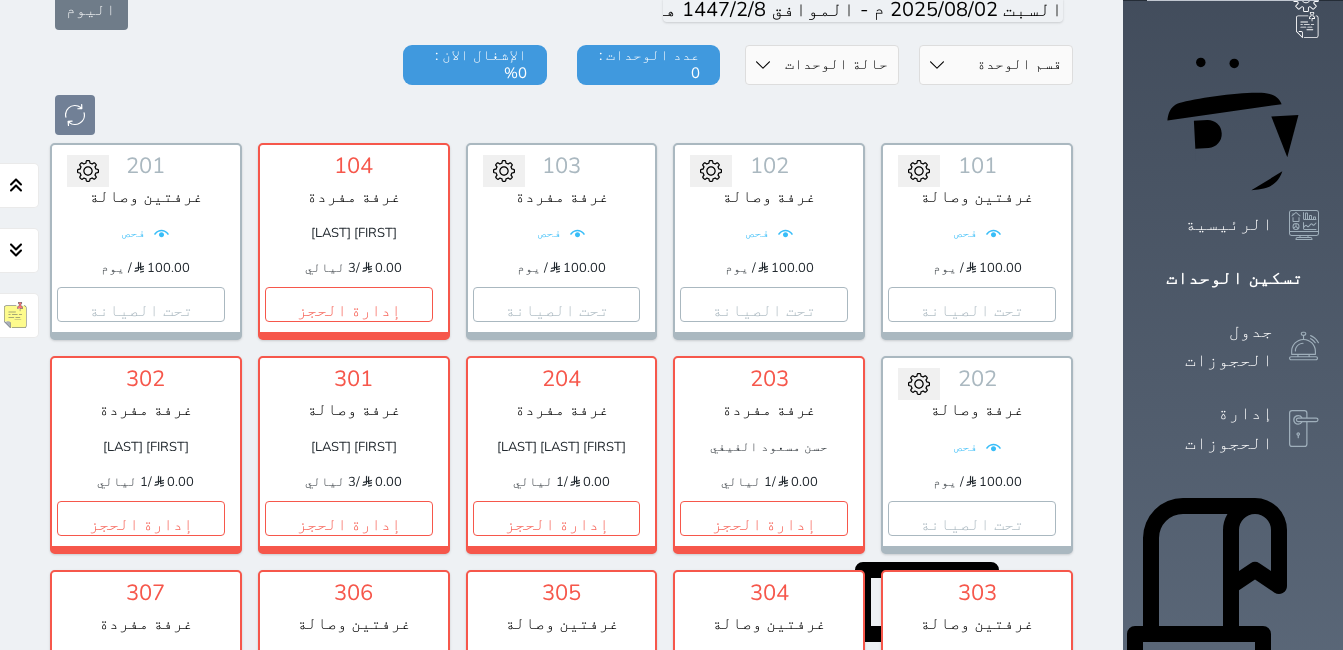 scroll, scrollTop: 278, scrollLeft: 0, axis: vertical 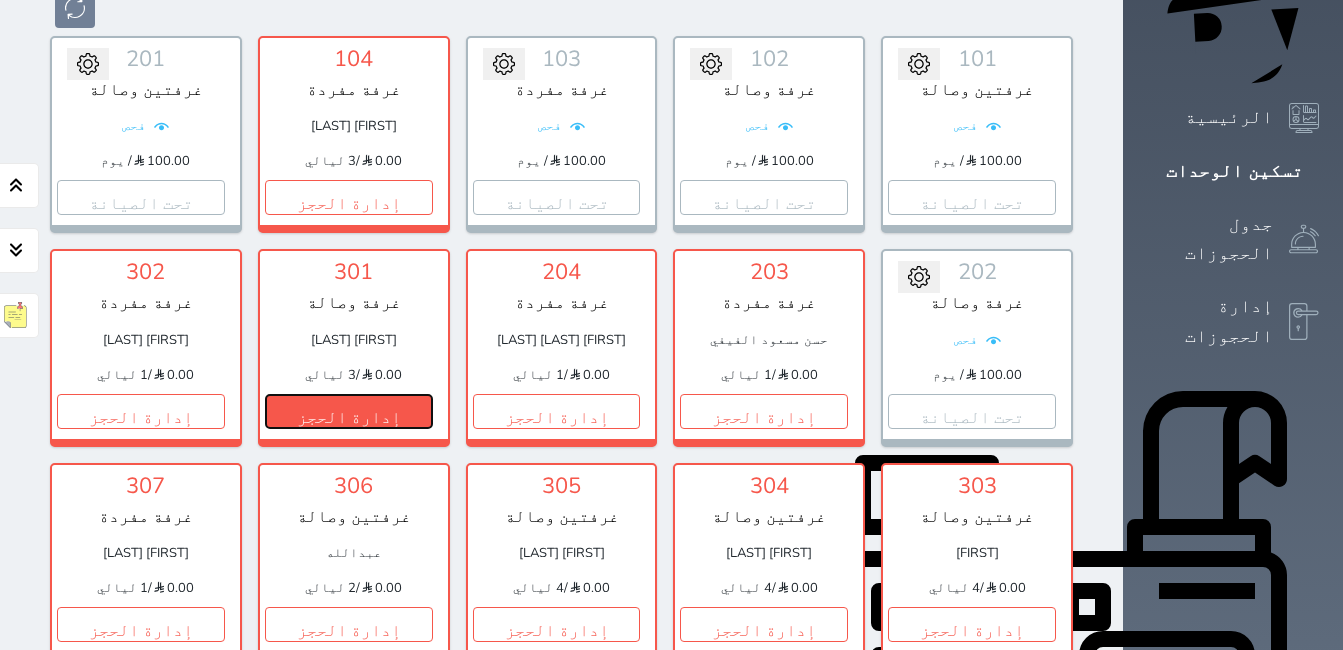 click on "إدارة الحجز" at bounding box center (349, 411) 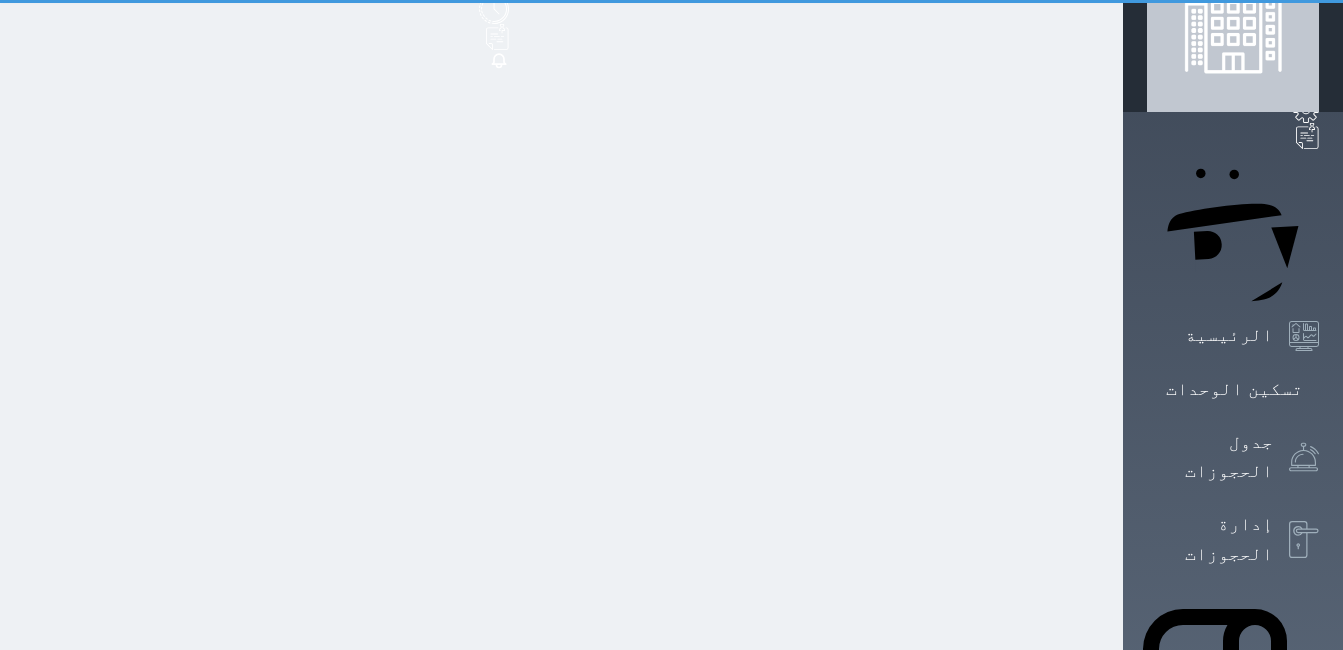 scroll, scrollTop: 0, scrollLeft: 0, axis: both 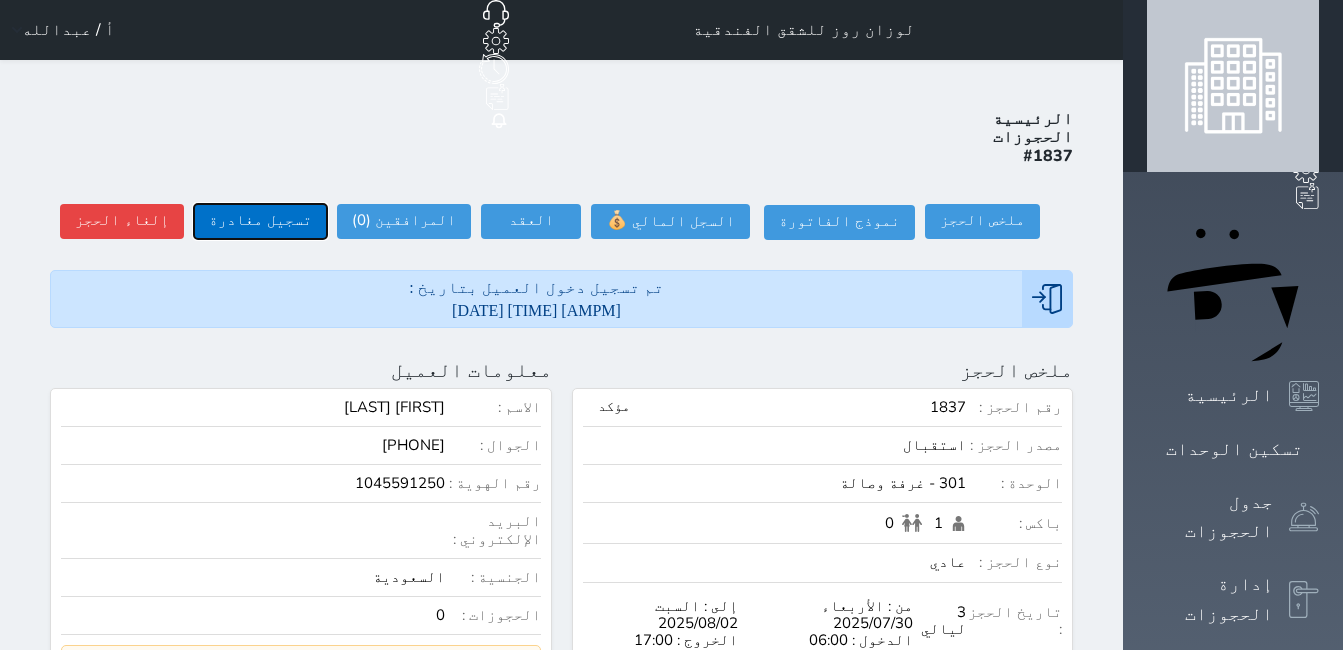 click on "تسجيل مغادرة" at bounding box center [260, 221] 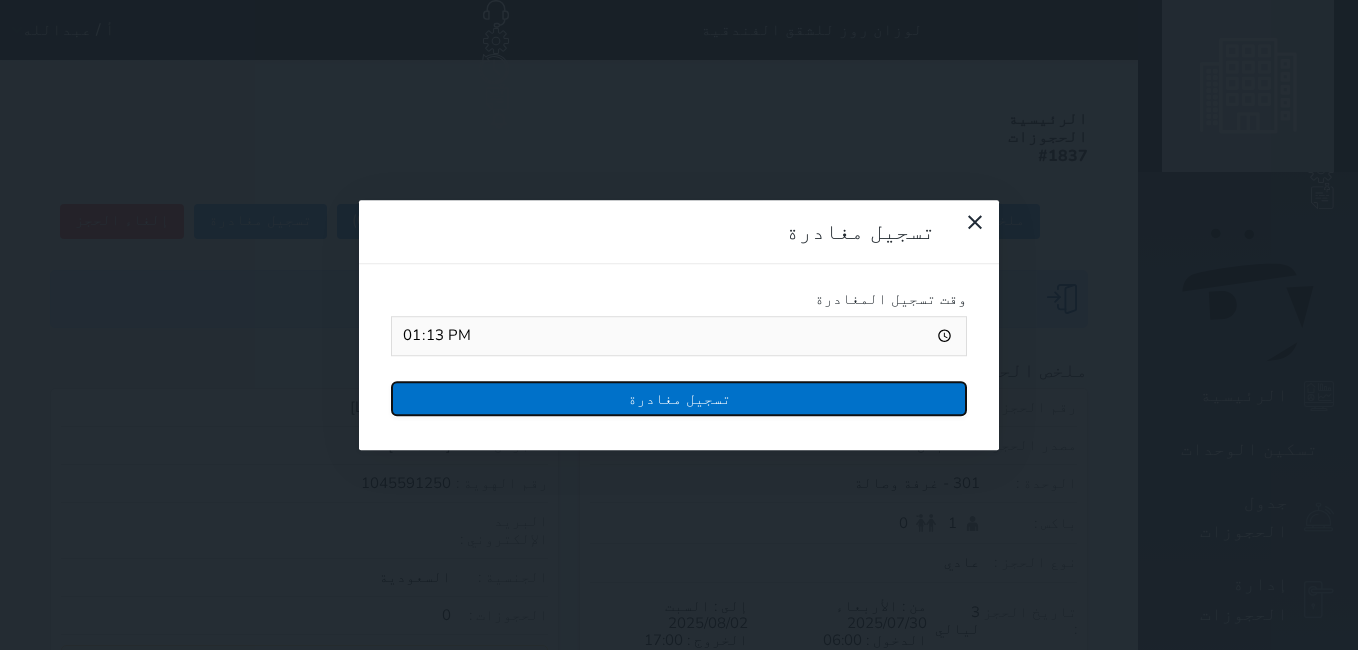click on "تسجيل مغادرة" at bounding box center [679, 398] 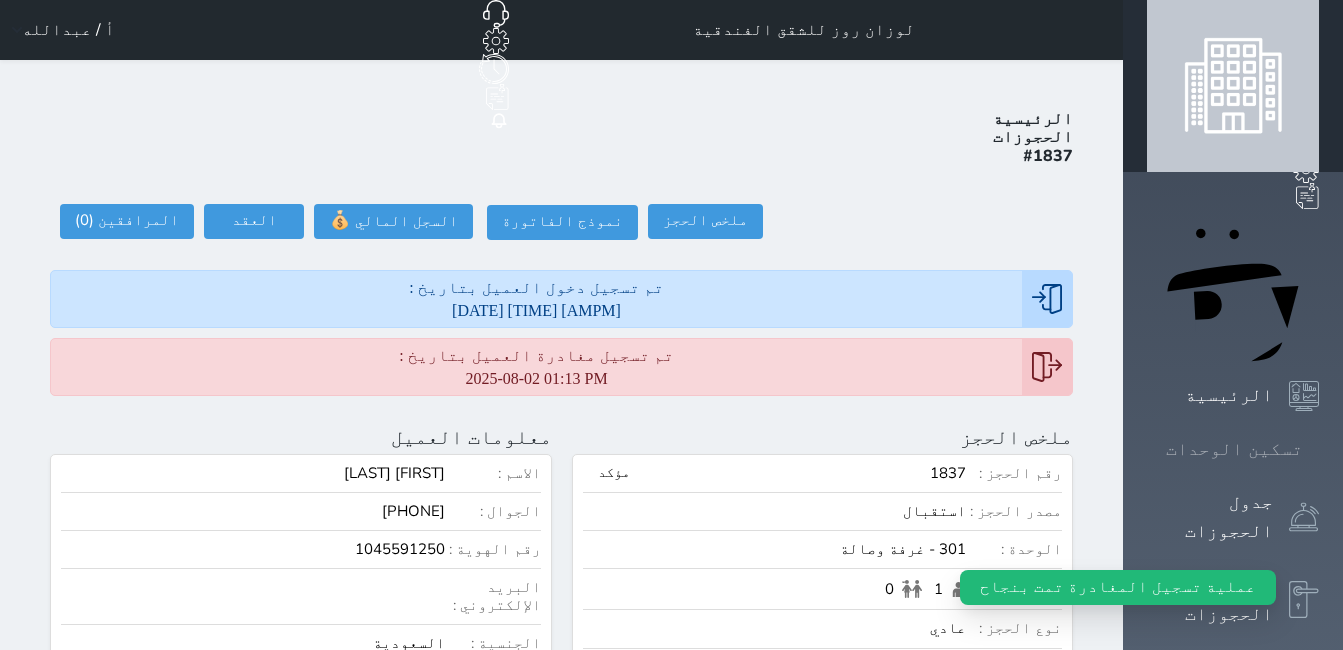 click on "تسكين الوحدات" at bounding box center (1234, 449) 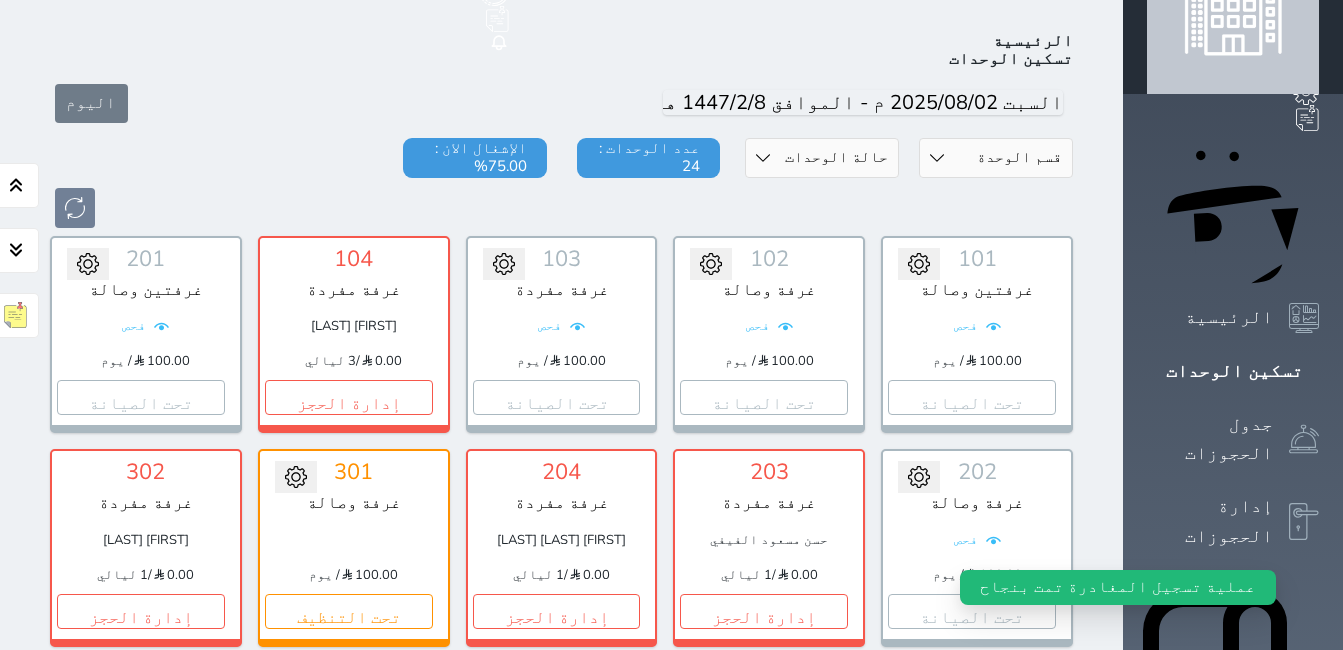 scroll, scrollTop: 178, scrollLeft: 0, axis: vertical 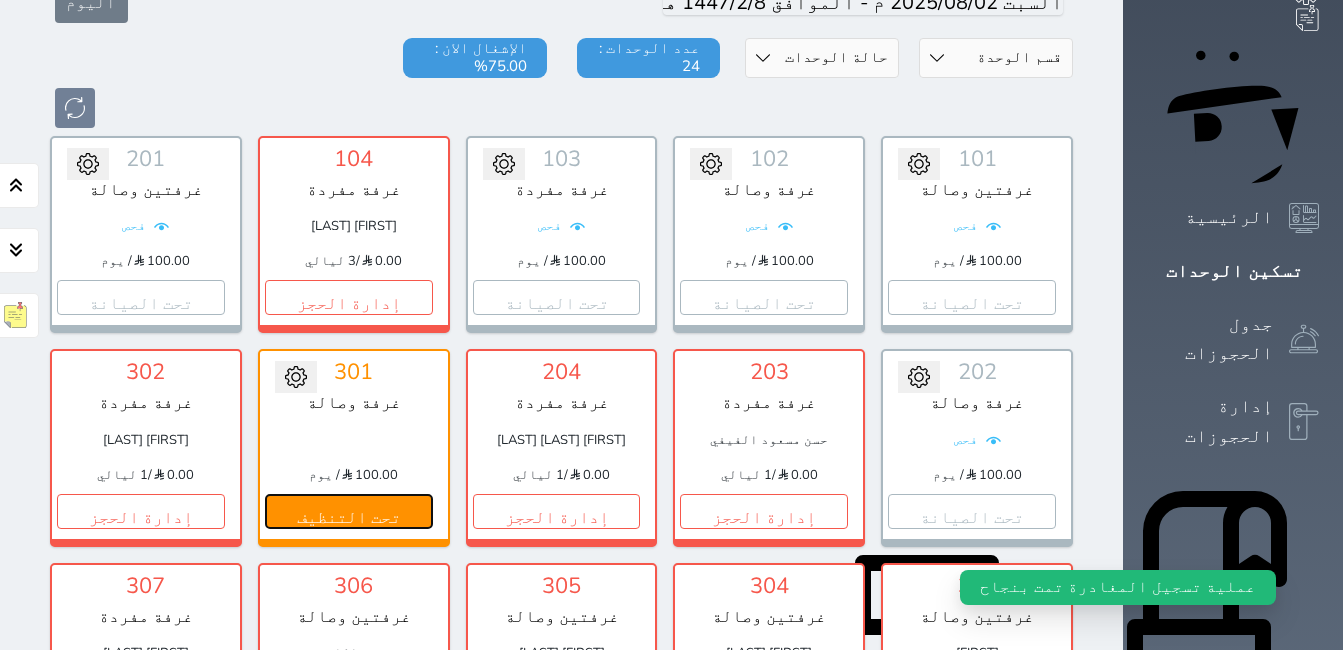 click on "تحت التنظيف" at bounding box center [349, 511] 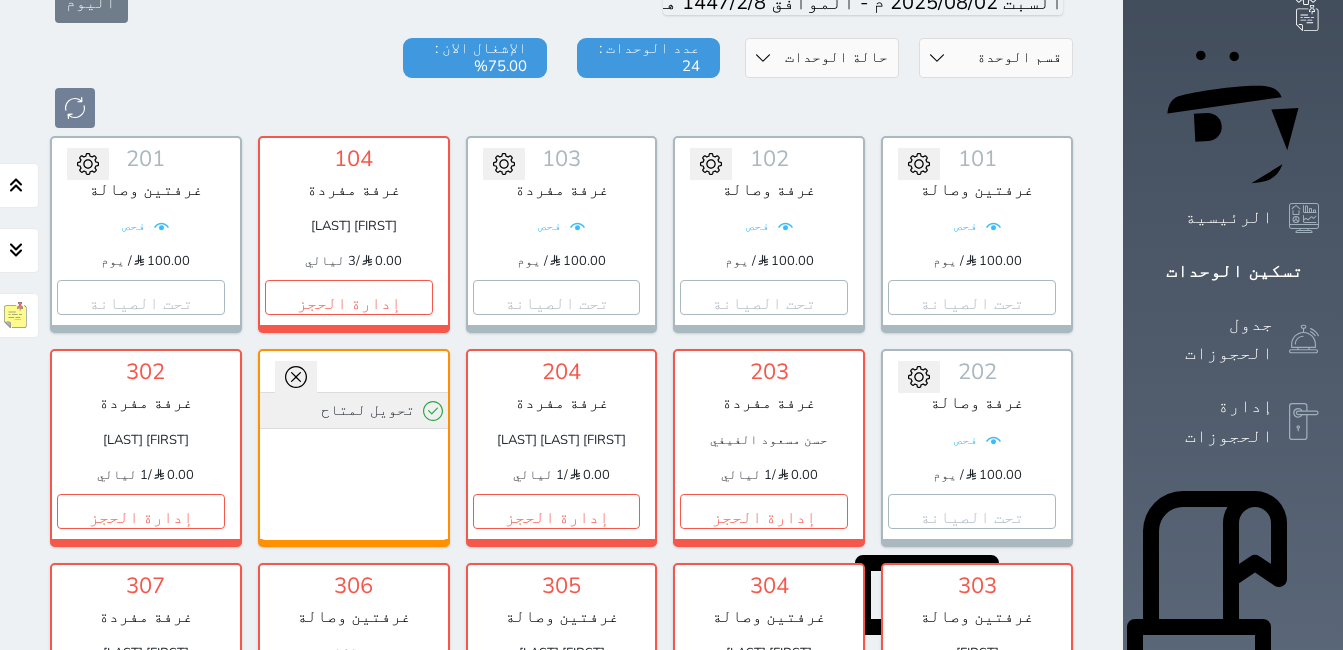 click on "تحويل لمتاح" at bounding box center (354, 410) 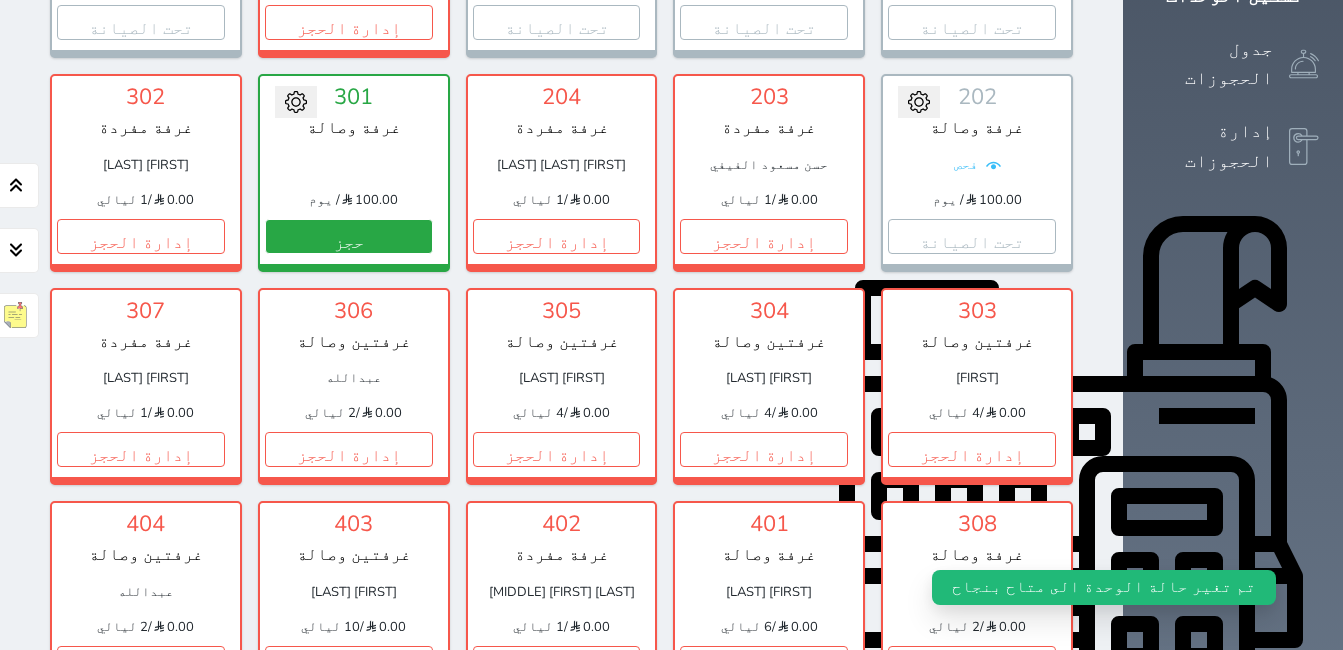 scroll, scrollTop: 478, scrollLeft: 0, axis: vertical 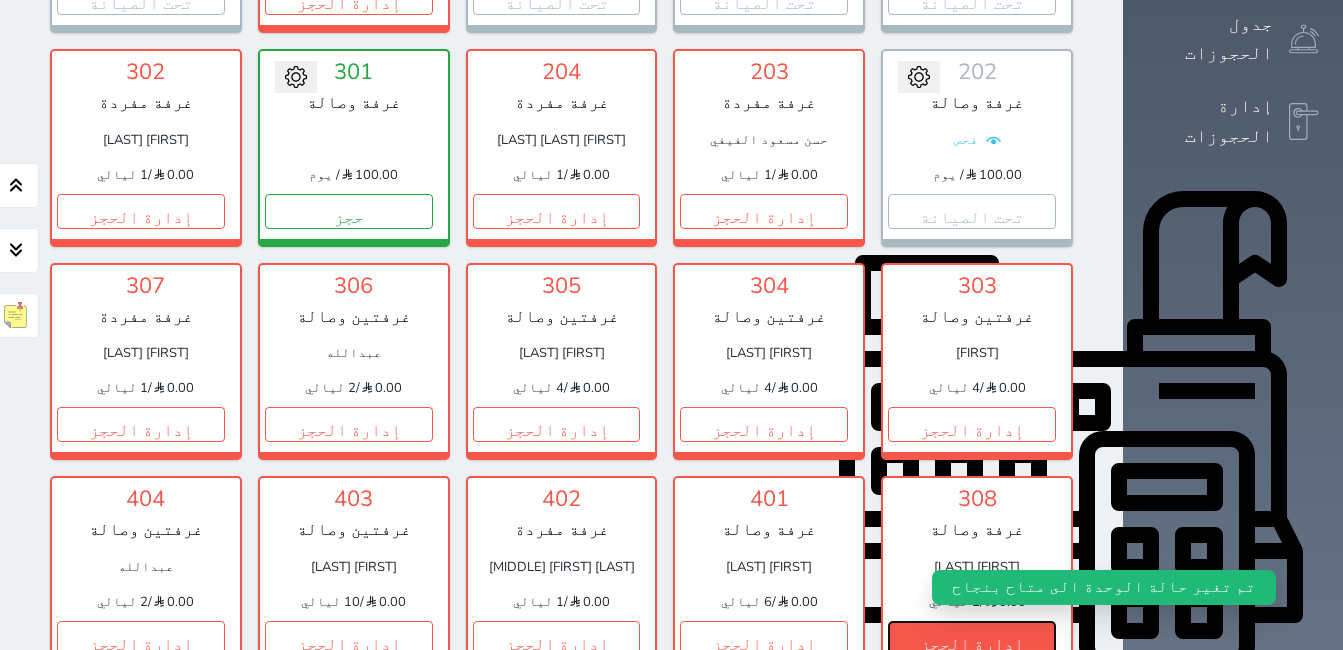 click on "إدارة الحجز" at bounding box center (972, 638) 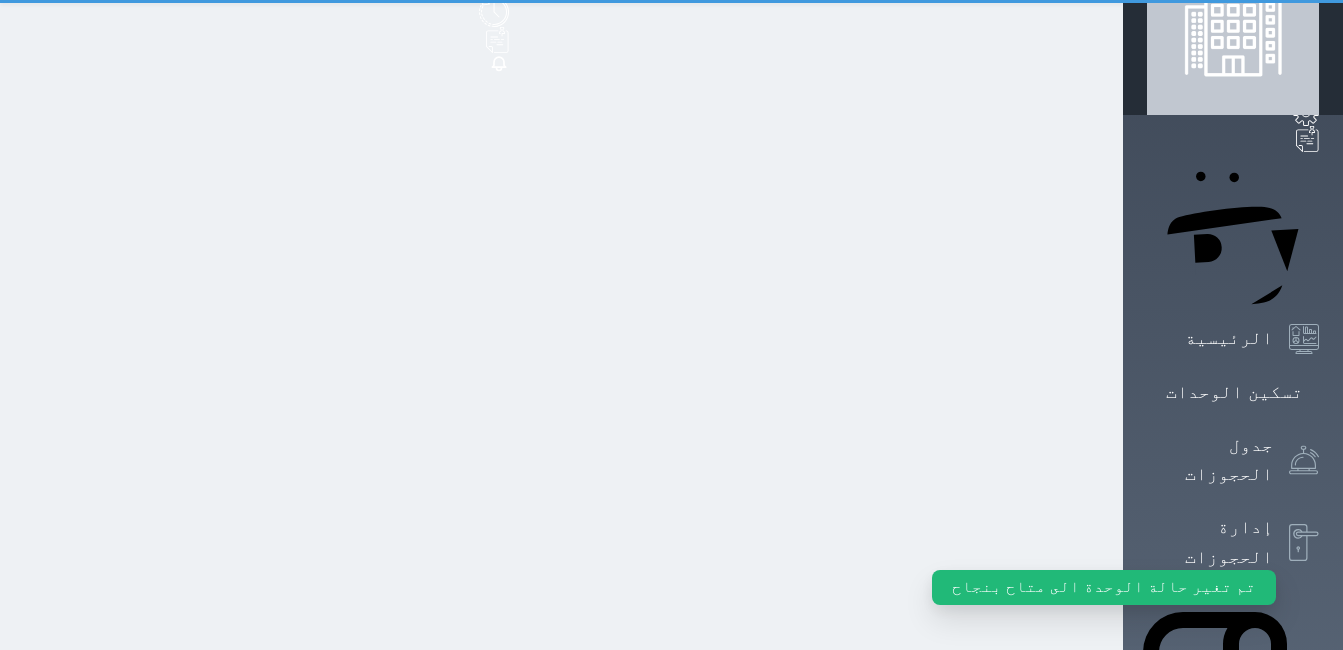 scroll, scrollTop: 0, scrollLeft: 0, axis: both 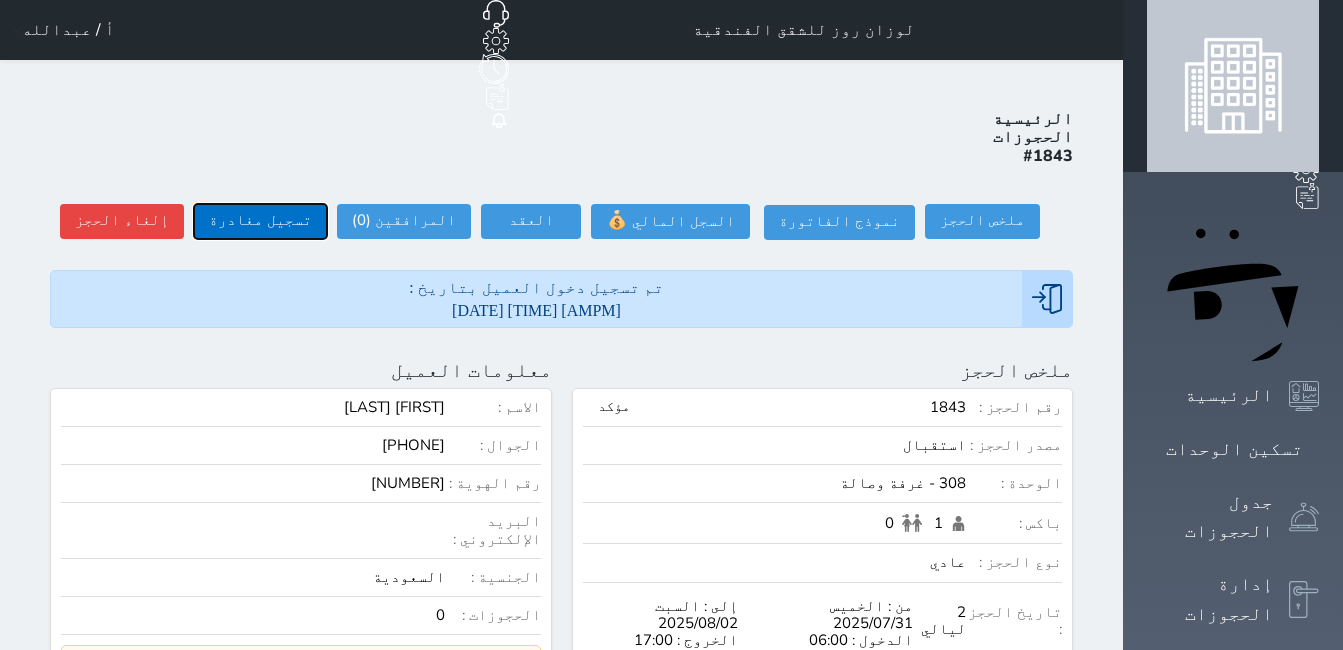 click on "تسجيل مغادرة" at bounding box center (260, 221) 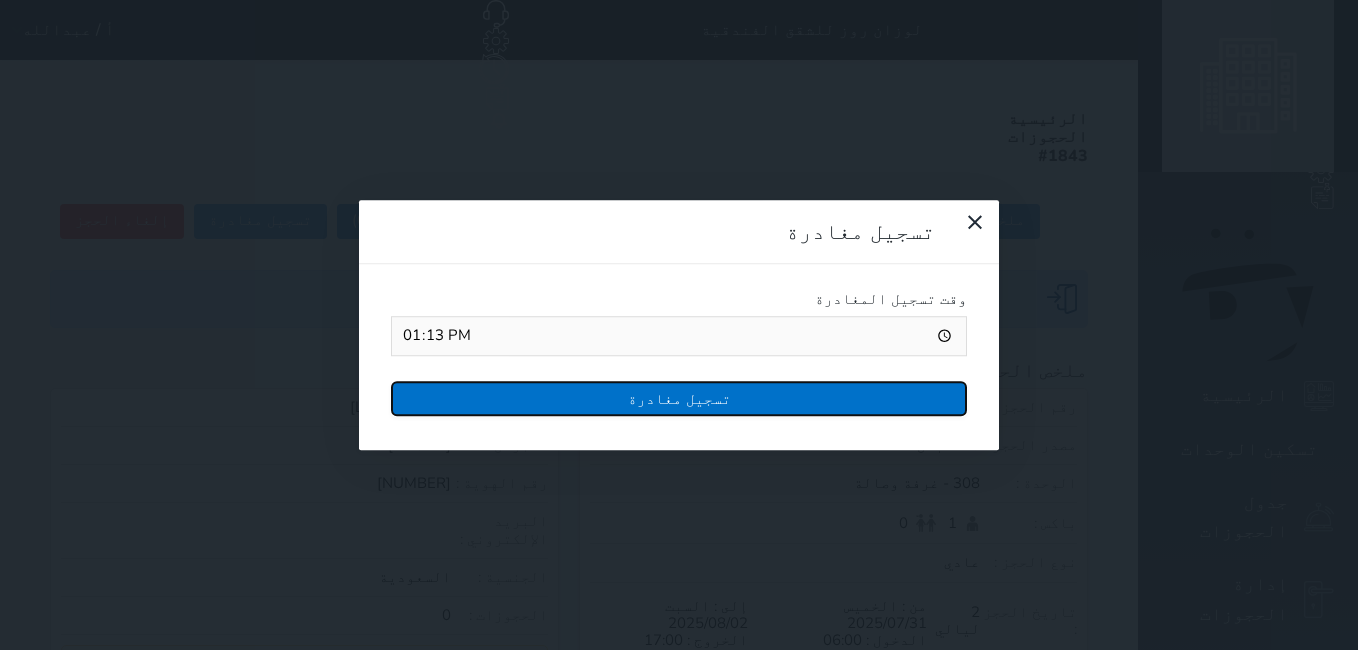 click on "تسجيل مغادرة" at bounding box center [679, 398] 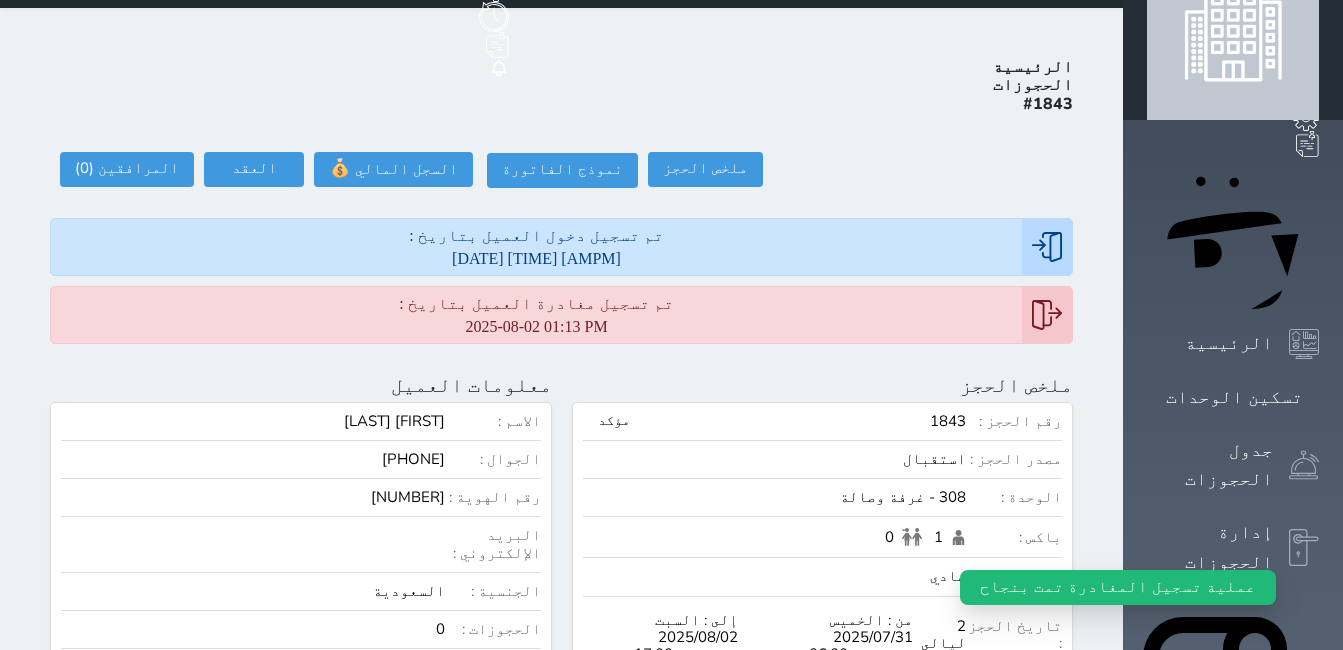scroll, scrollTop: 100, scrollLeft: 0, axis: vertical 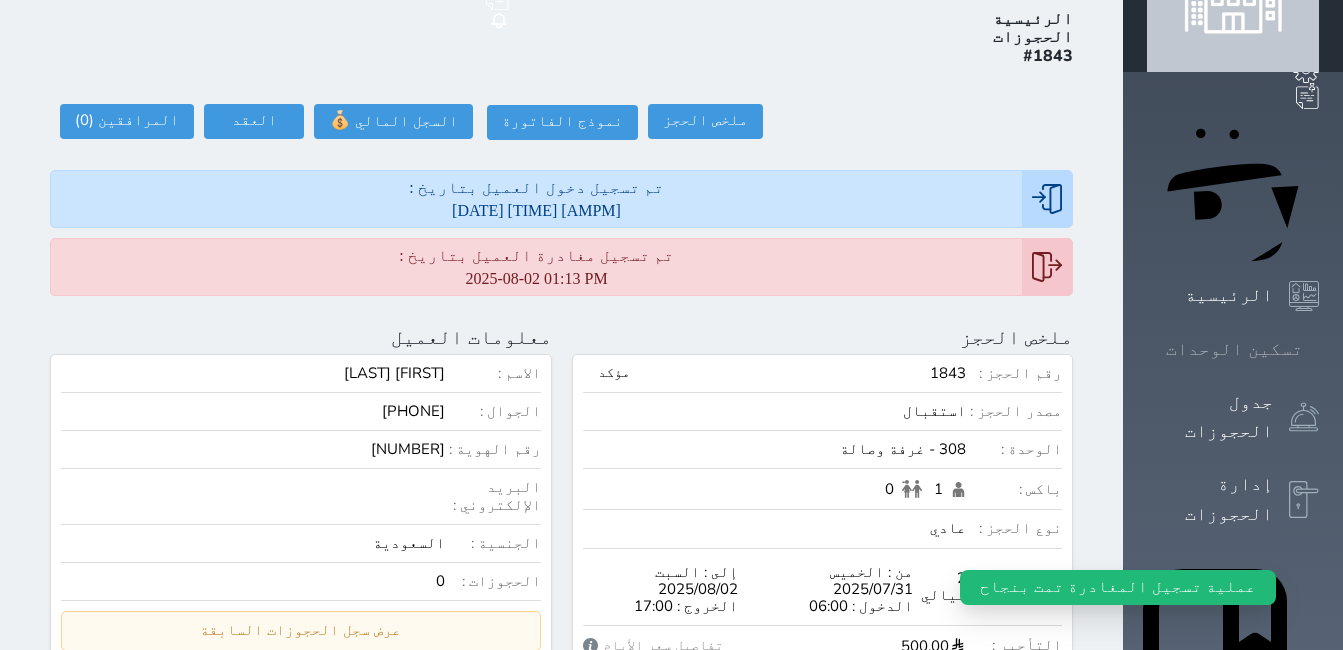 click on "تسكين الوحدات" at bounding box center (1234, 349) 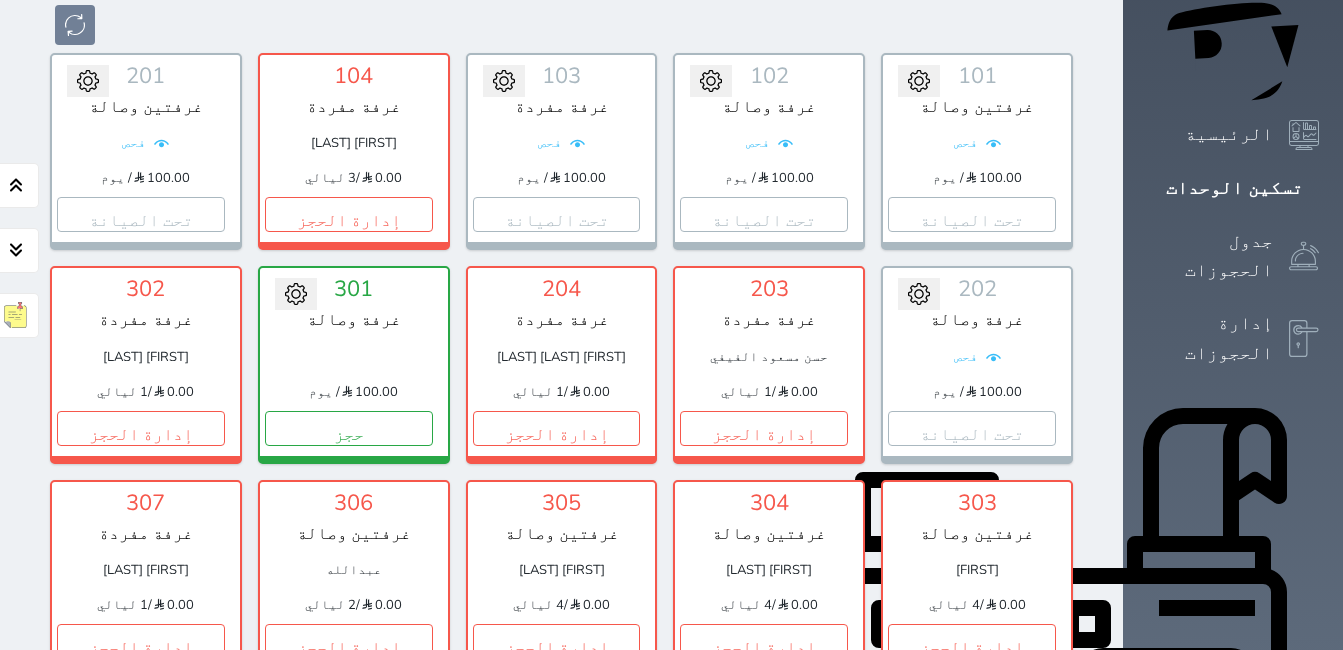 scroll, scrollTop: 271, scrollLeft: 0, axis: vertical 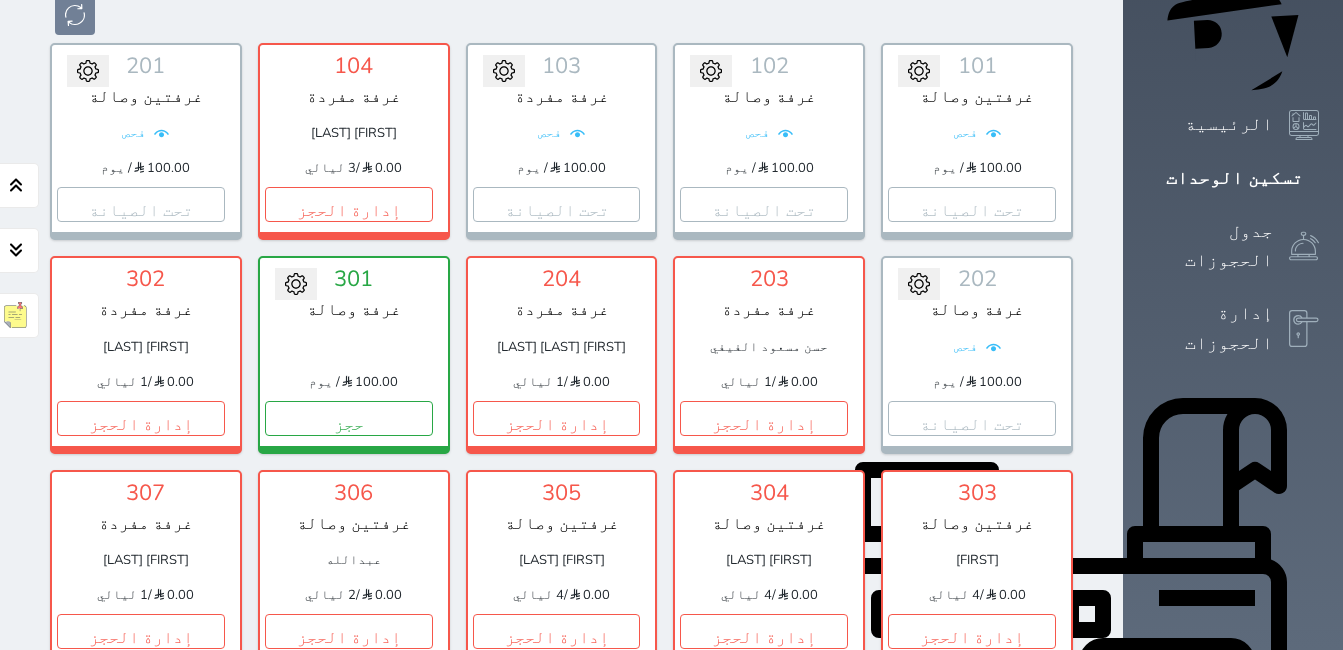 click on "تحت التنظيف" at bounding box center (972, 845) 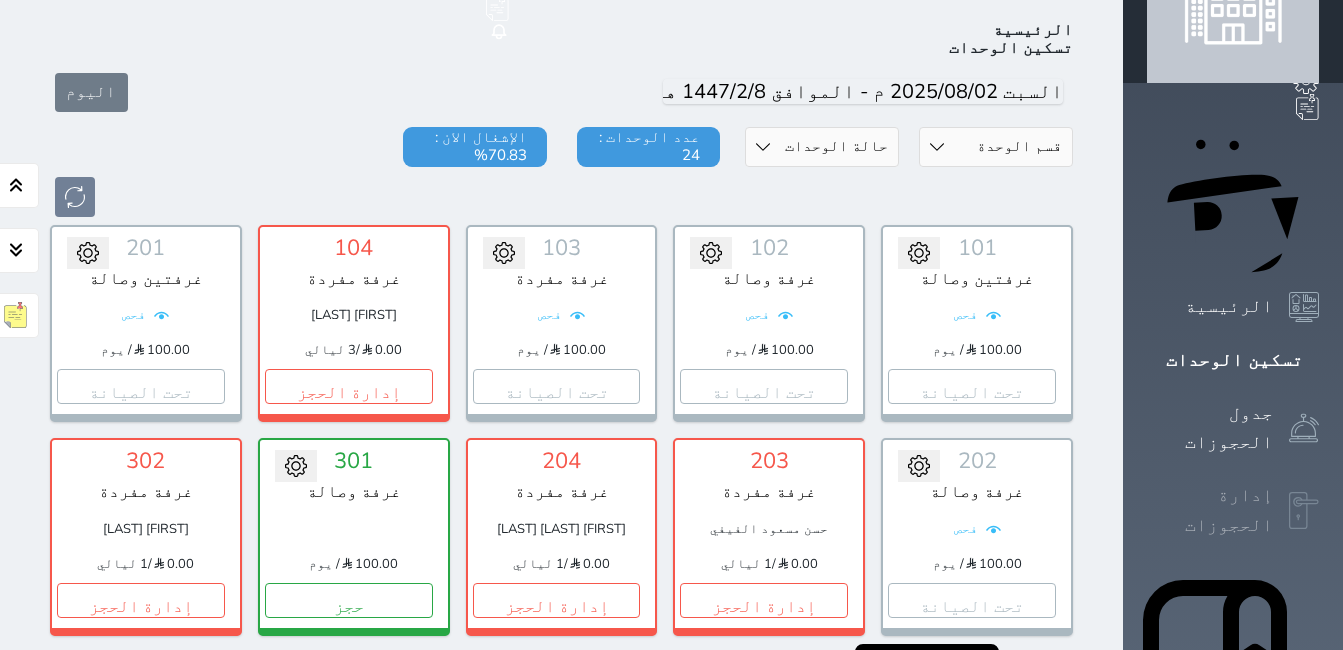 scroll, scrollTop: 0, scrollLeft: 0, axis: both 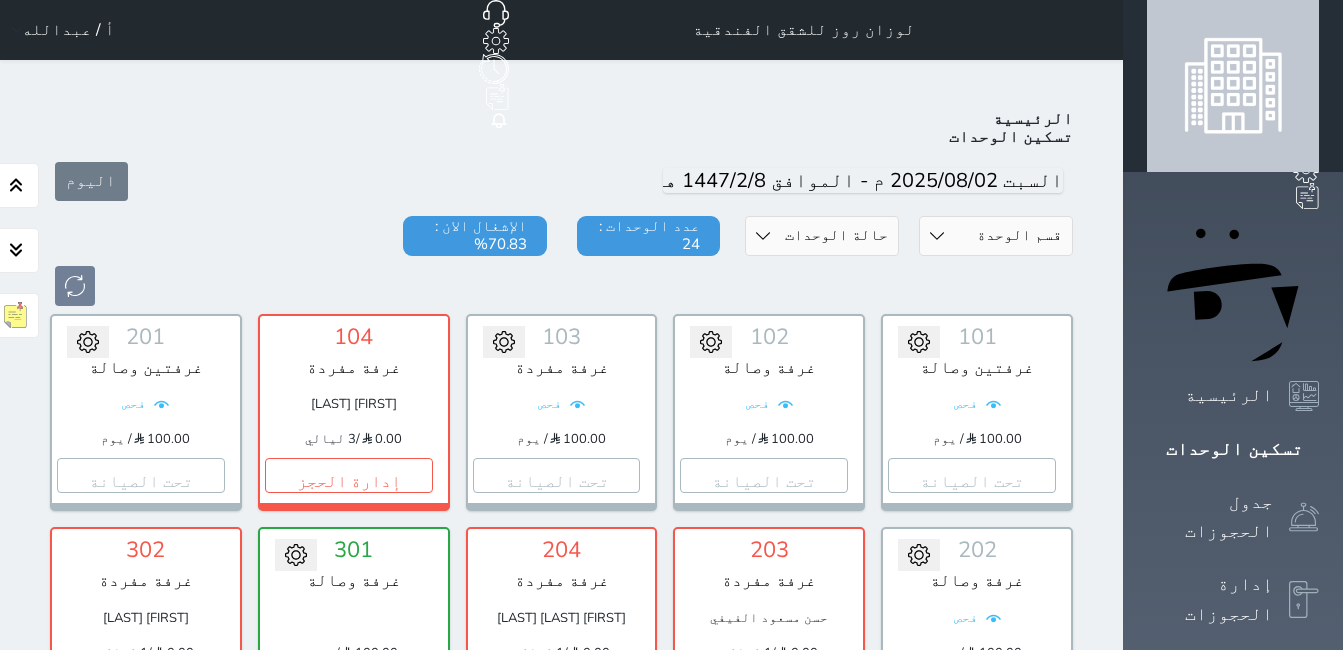 click on "أ / عبدالله" at bounding box center [68, 30] 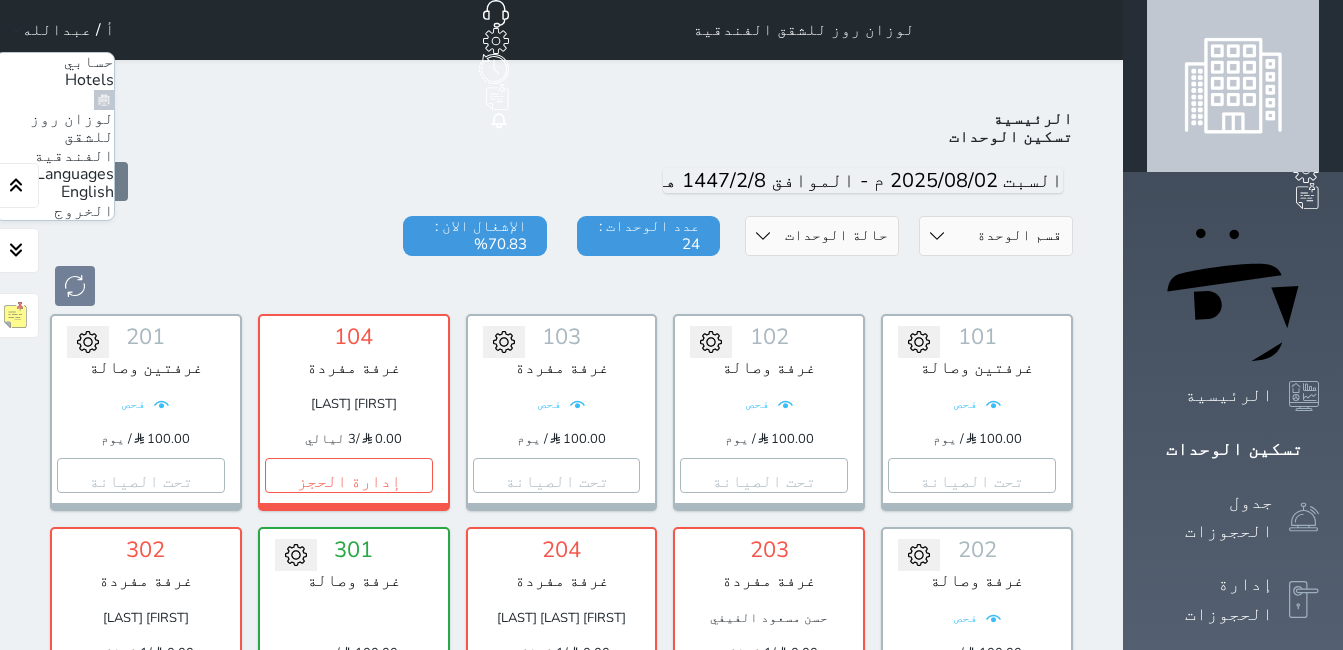 click on "الخروج" at bounding box center (84, 211) 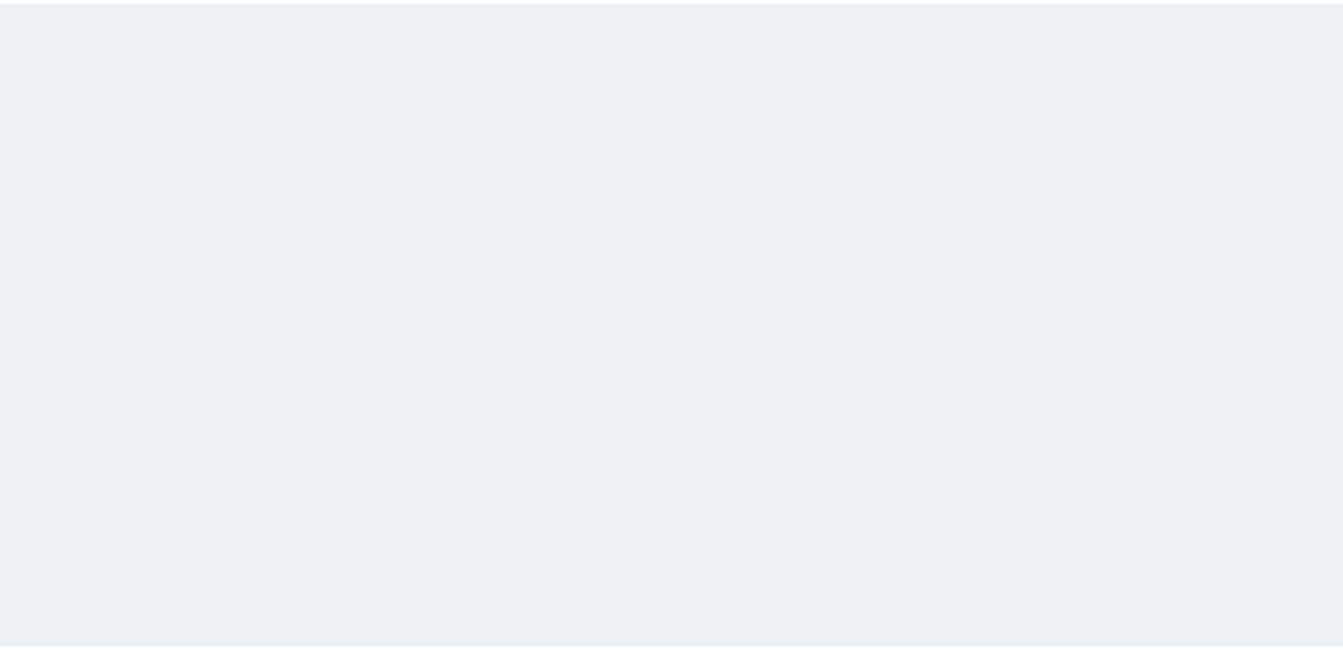 scroll, scrollTop: 0, scrollLeft: 0, axis: both 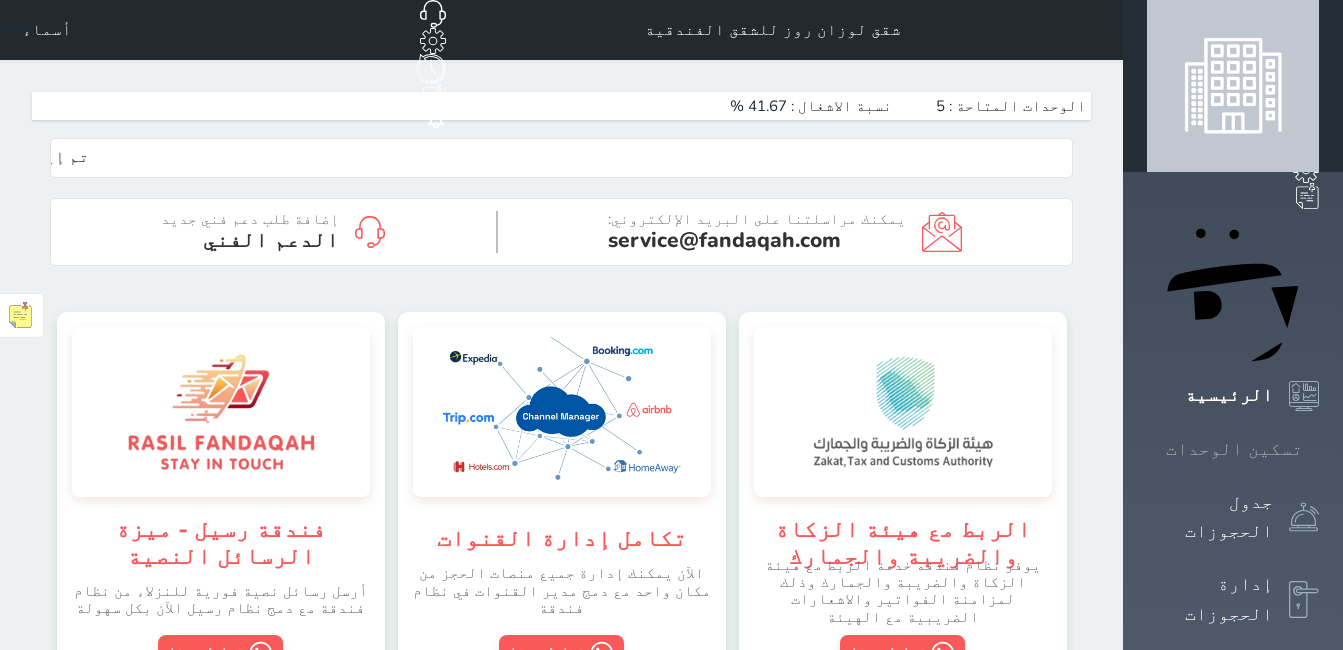 click on "تسكين الوحدات" at bounding box center [1234, 449] 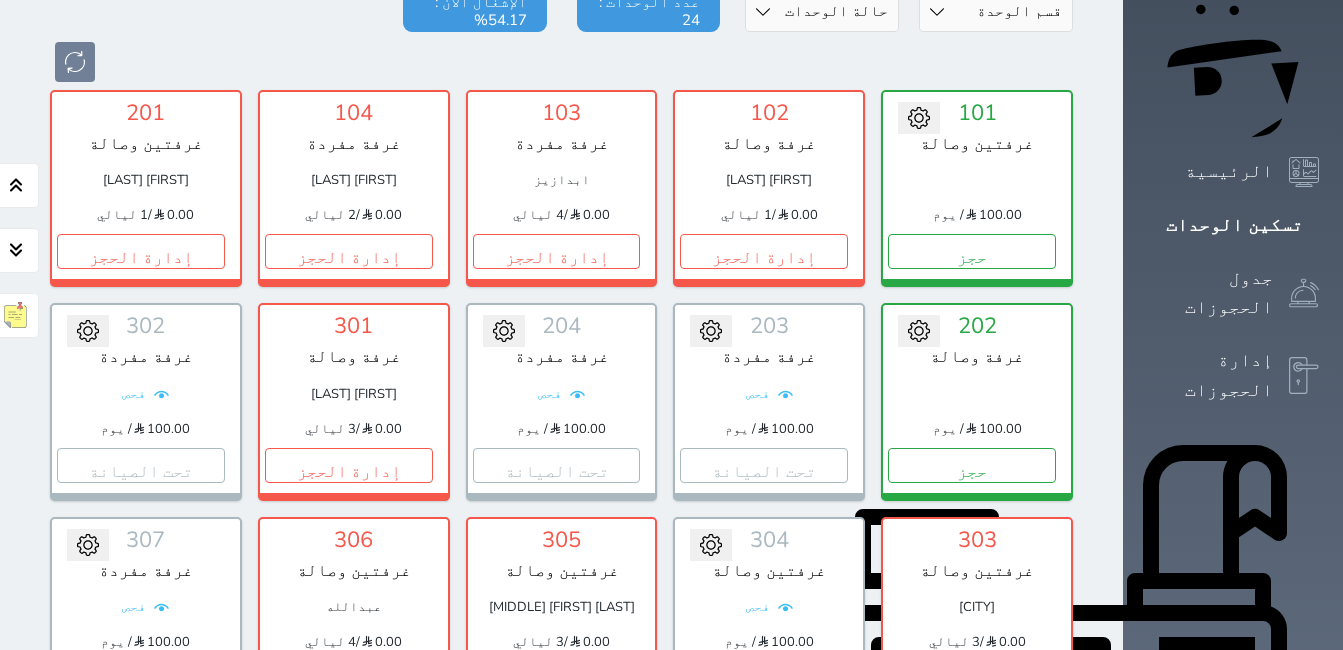 scroll, scrollTop: 0, scrollLeft: 0, axis: both 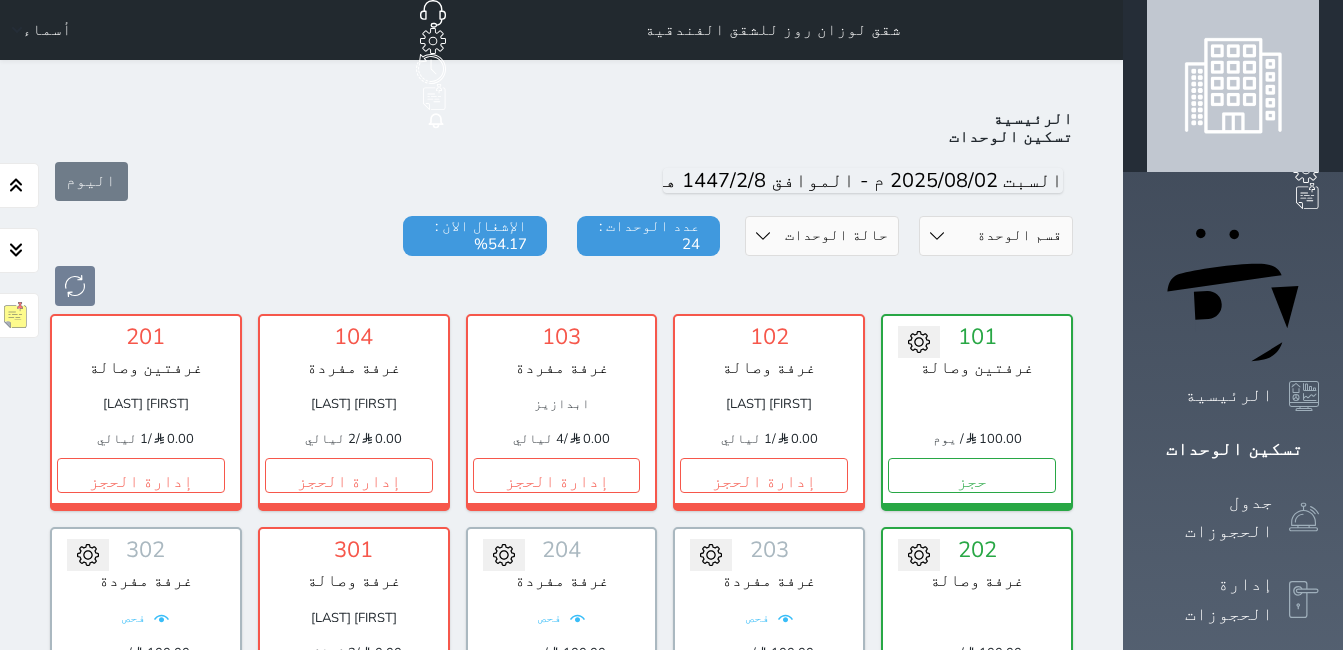 click on "أسماء" at bounding box center (47, 30) 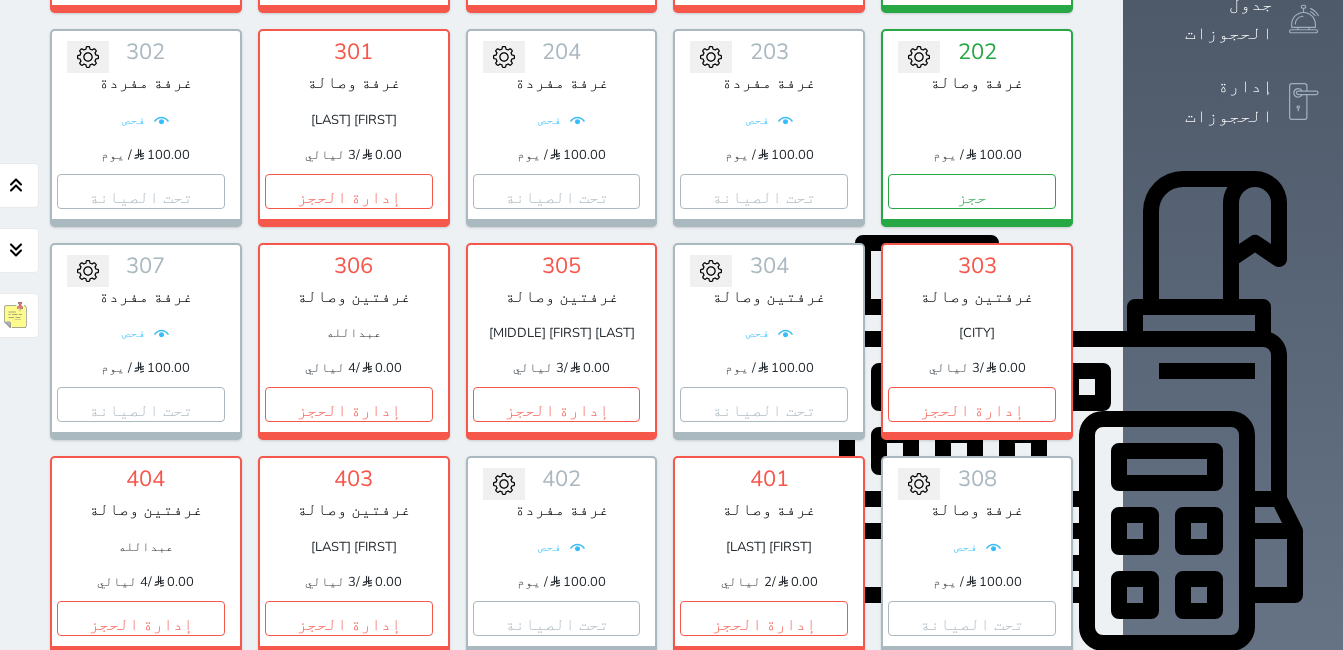 scroll, scrollTop: 500, scrollLeft: 0, axis: vertical 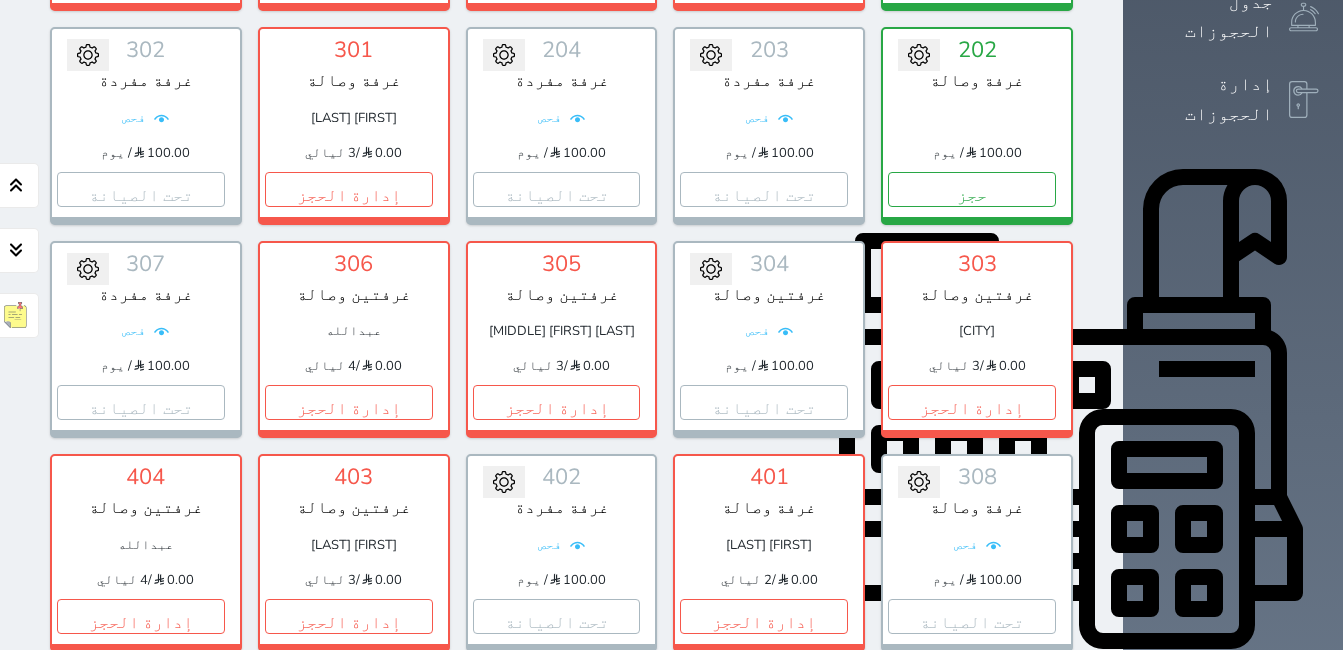 click on "إدارة الحجز" at bounding box center [349, 829] 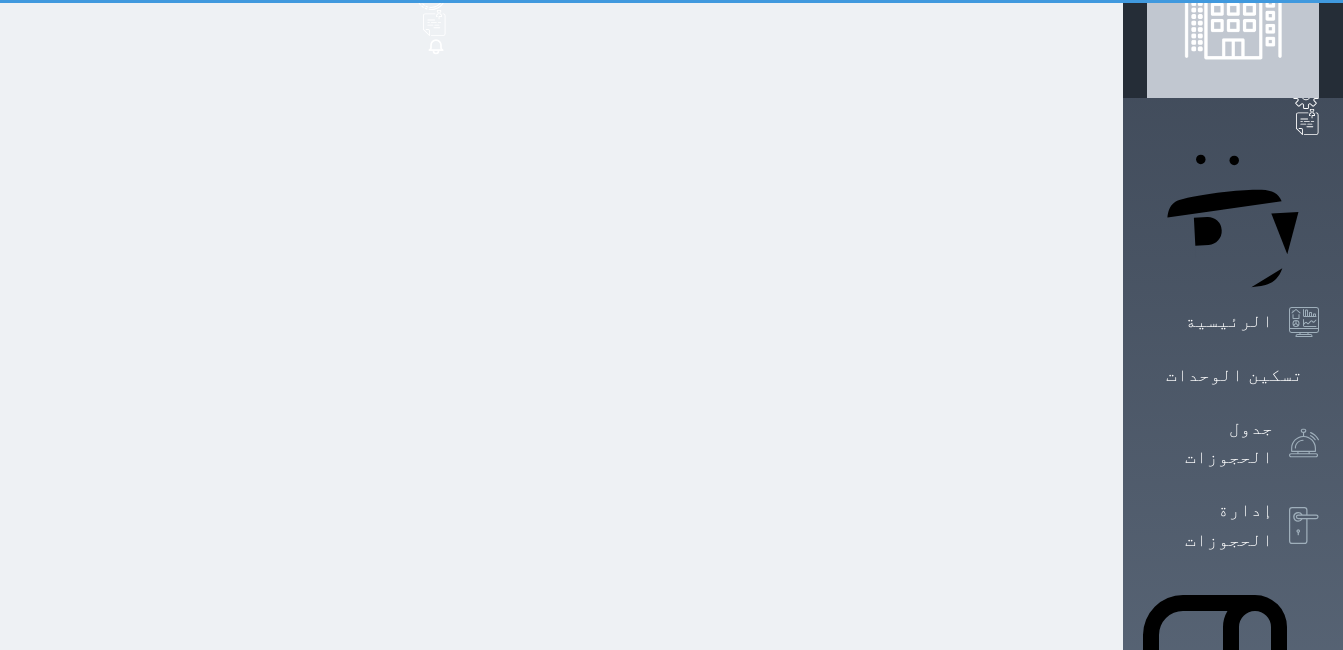 scroll, scrollTop: 0, scrollLeft: 0, axis: both 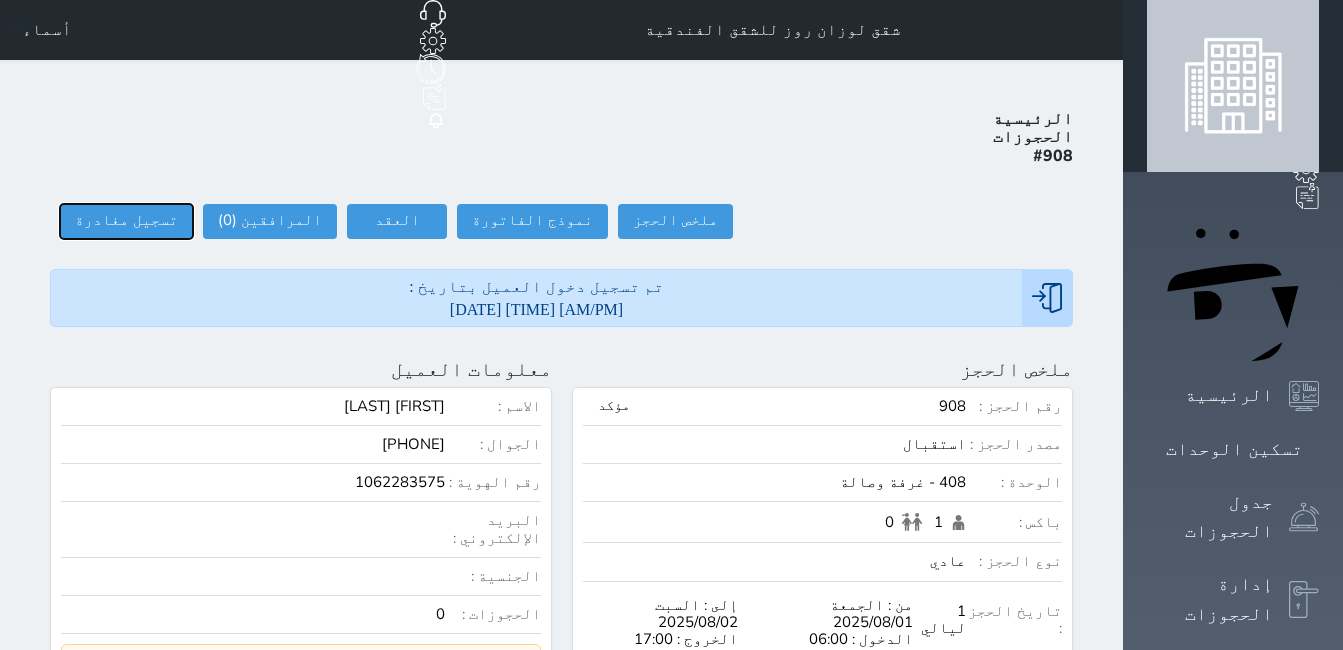 drag, startPoint x: 74, startPoint y: 149, endPoint x: 229, endPoint y: 154, distance: 155.08063 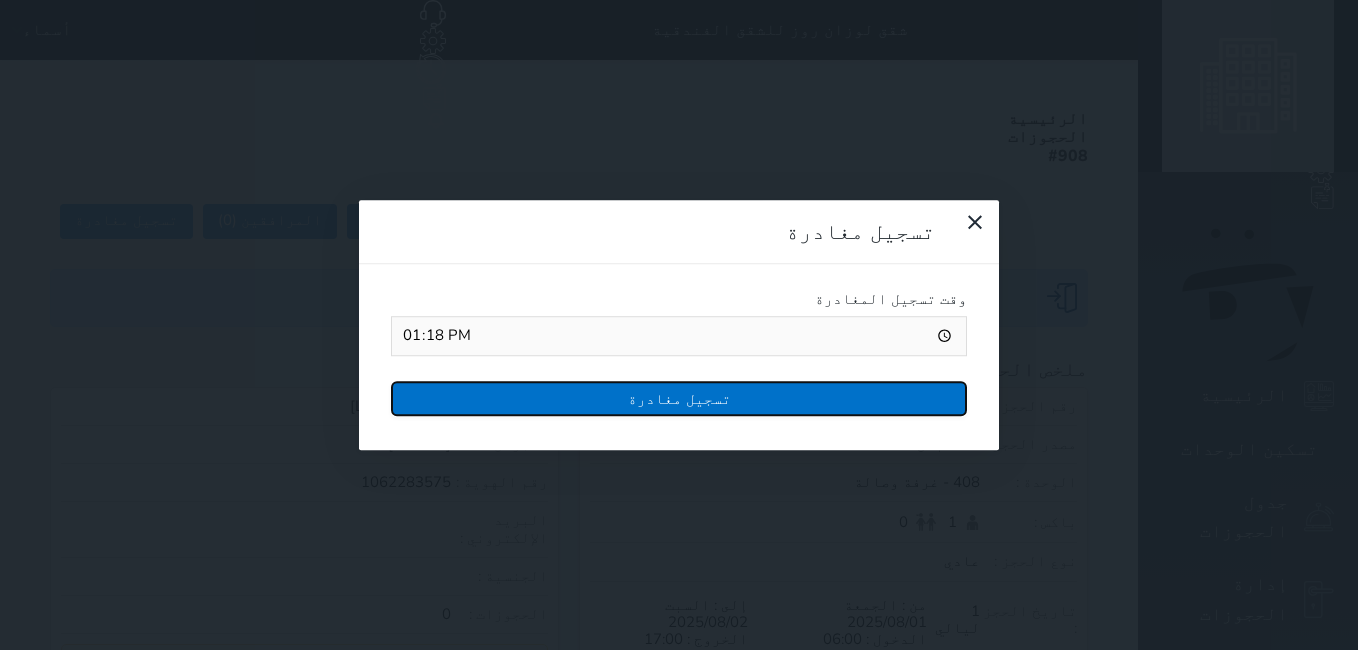 click on "تسجيل مغادرة" at bounding box center (679, 398) 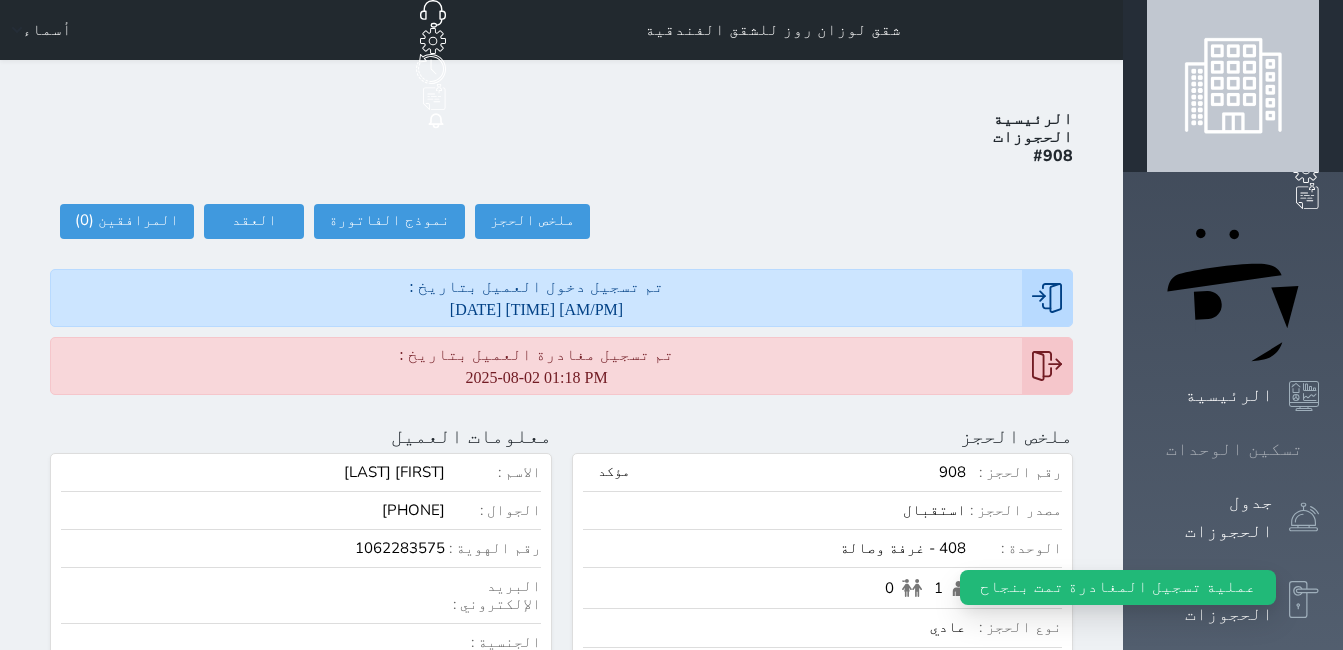 click 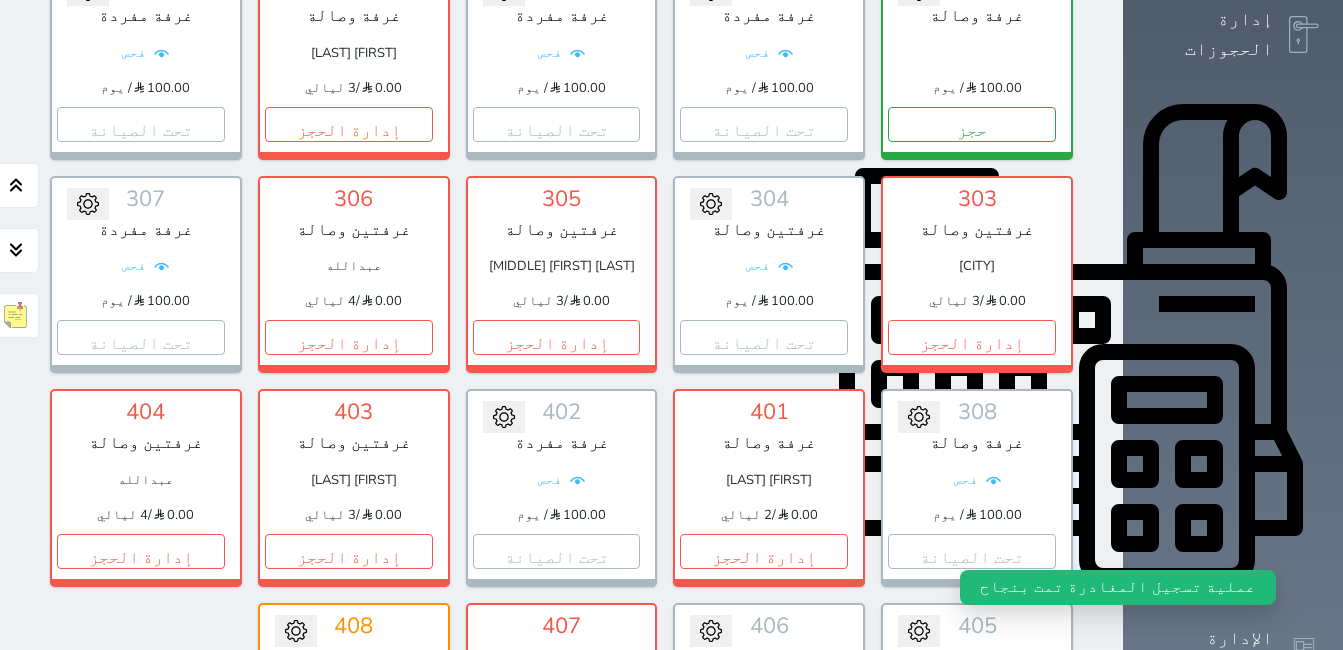 scroll, scrollTop: 833, scrollLeft: 0, axis: vertical 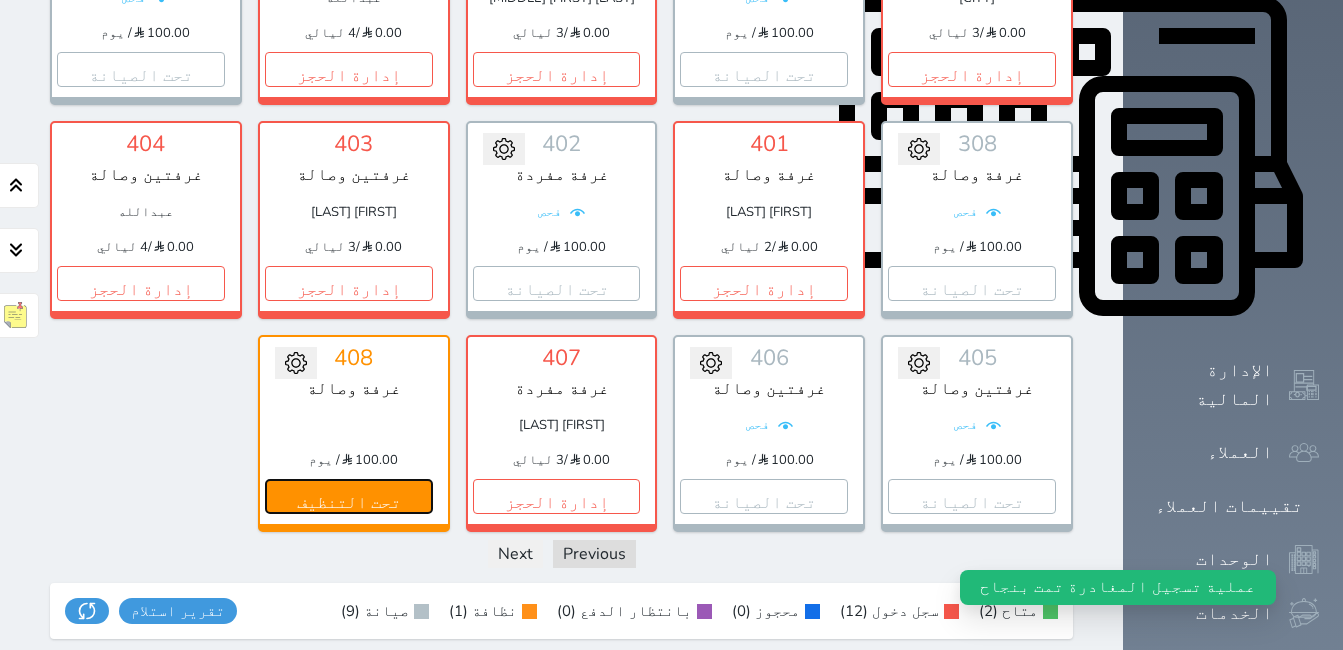 click on "تحت التنظيف" at bounding box center [349, 496] 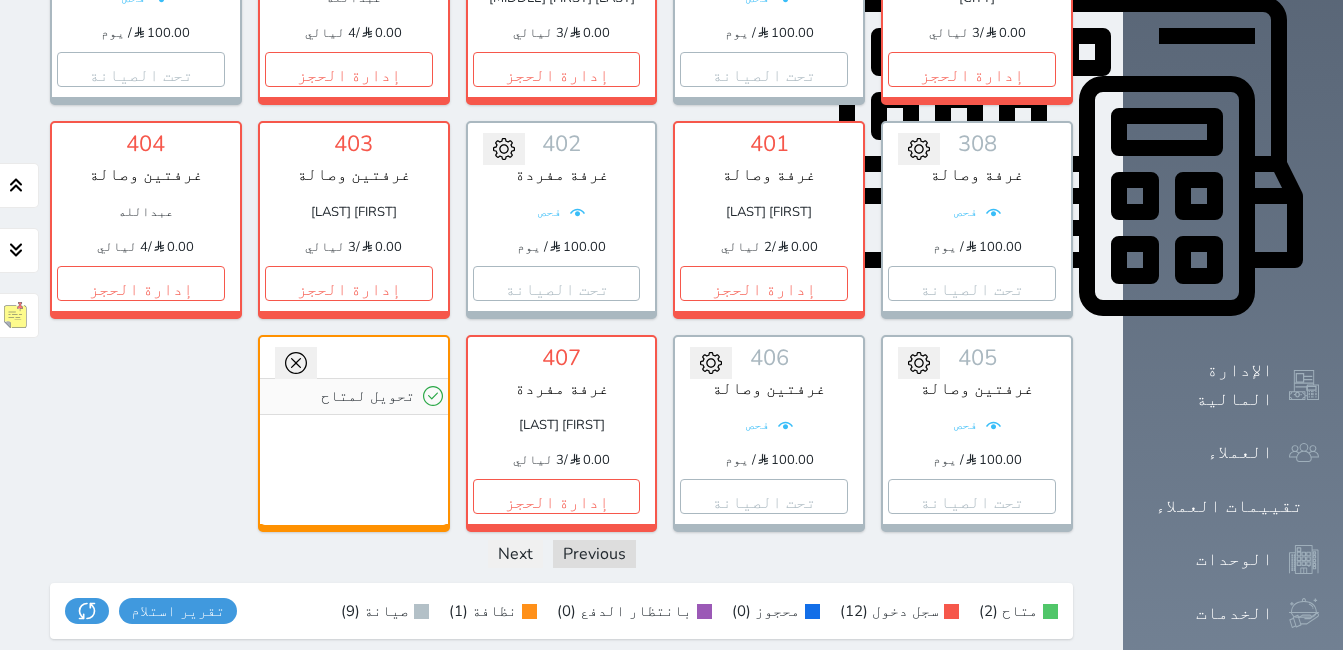 click 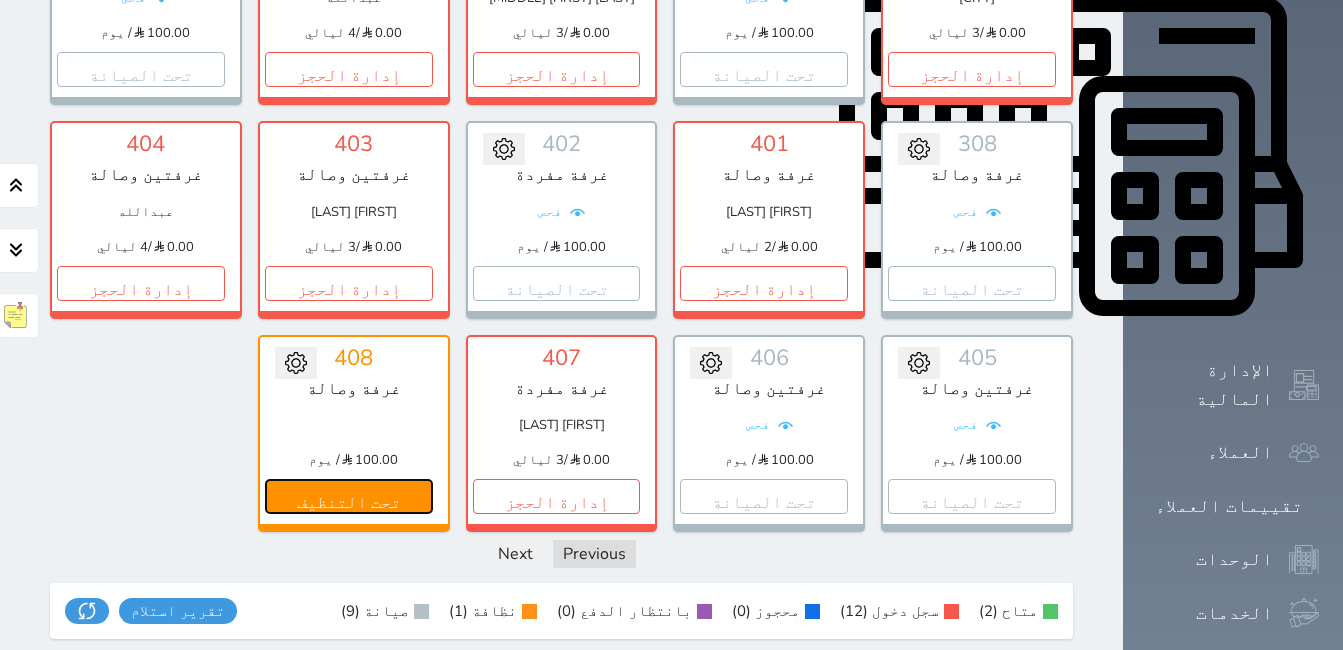 click on "تحت التنظيف" at bounding box center [349, 496] 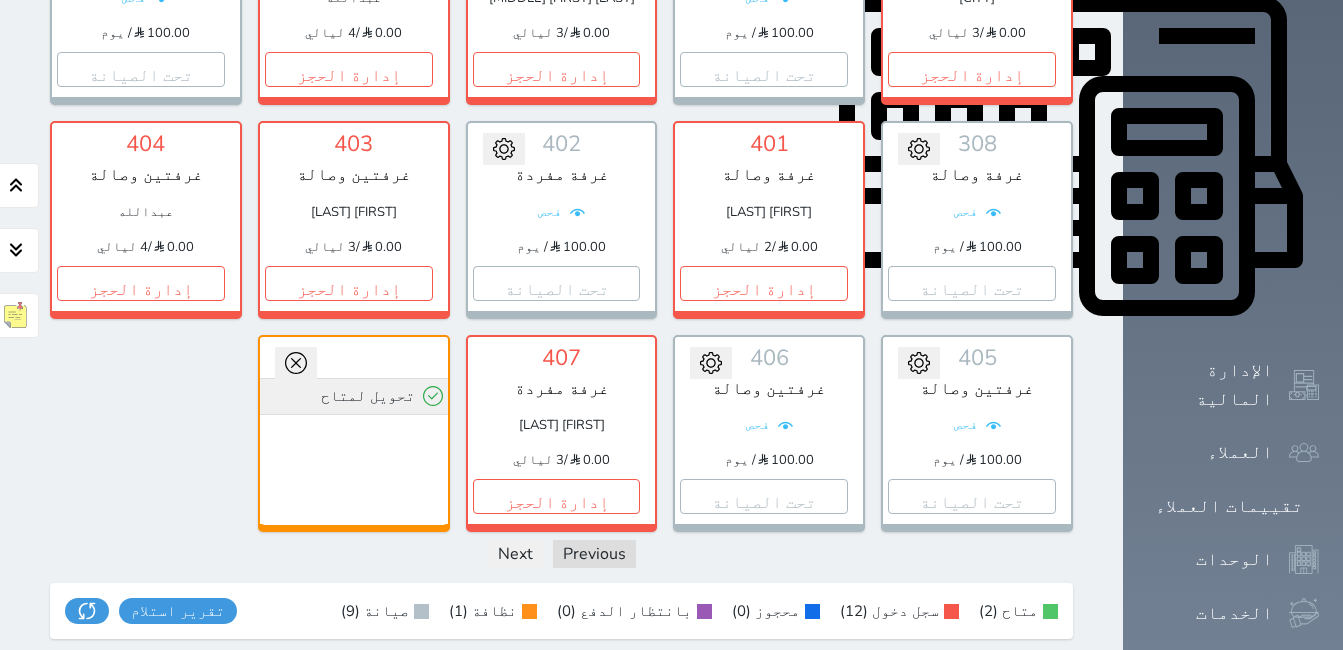 click on "تحويل لمتاح" at bounding box center (354, 396) 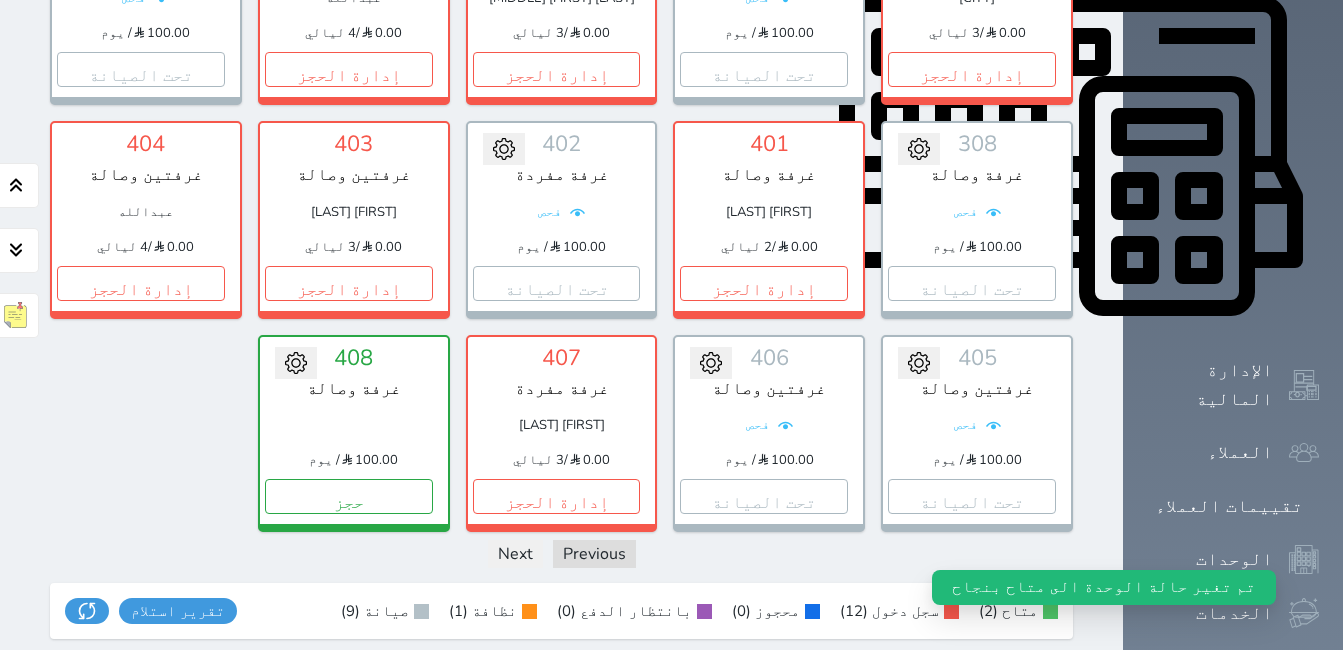 click 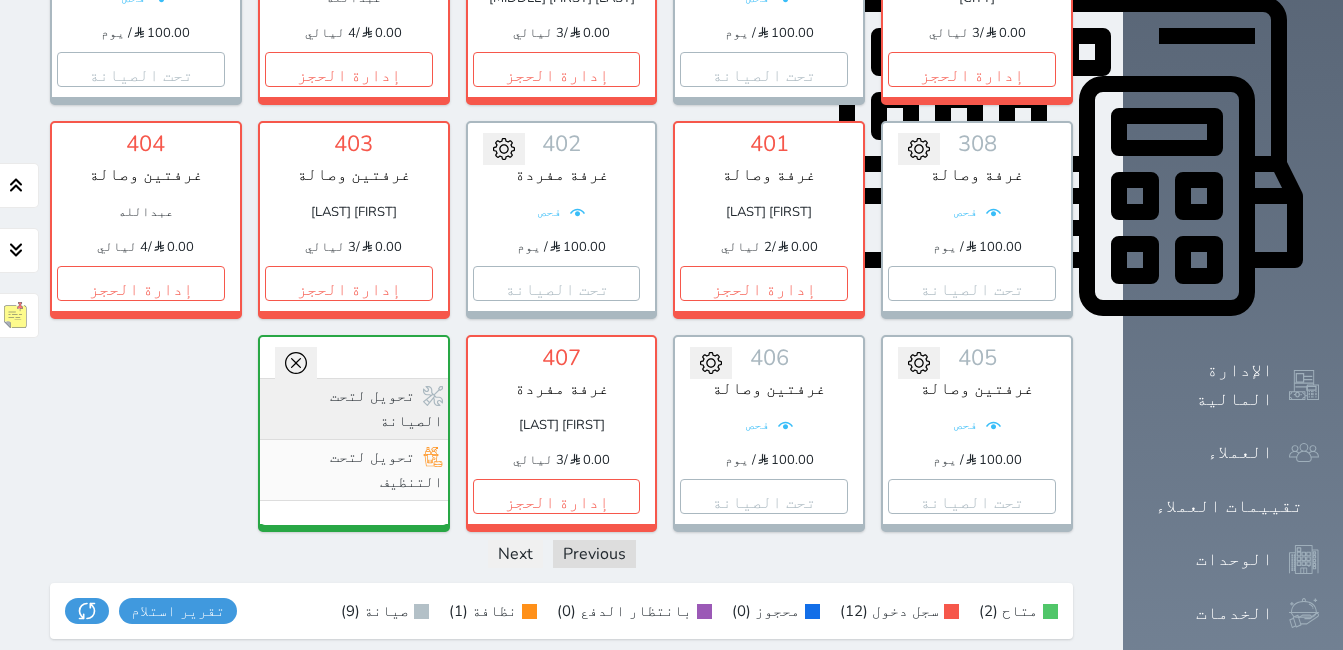 click on "تحويل لتحت الصيانة" at bounding box center (354, 408) 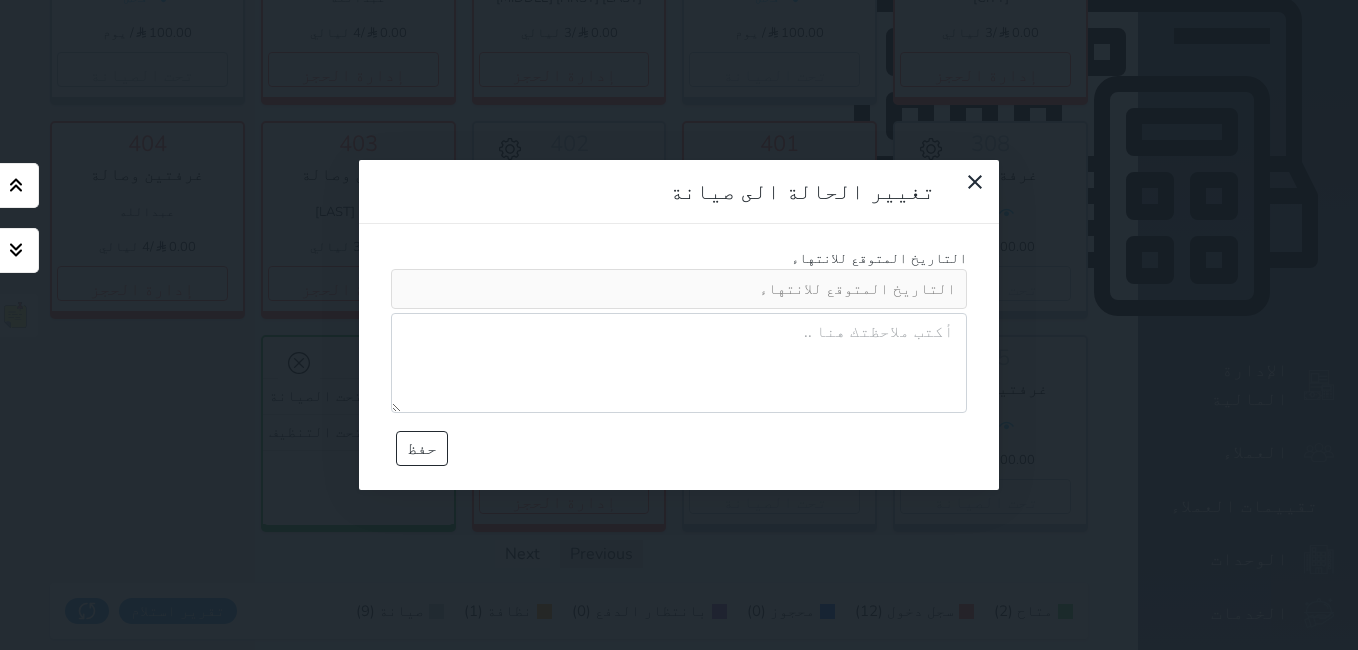 click at bounding box center (679, 363) 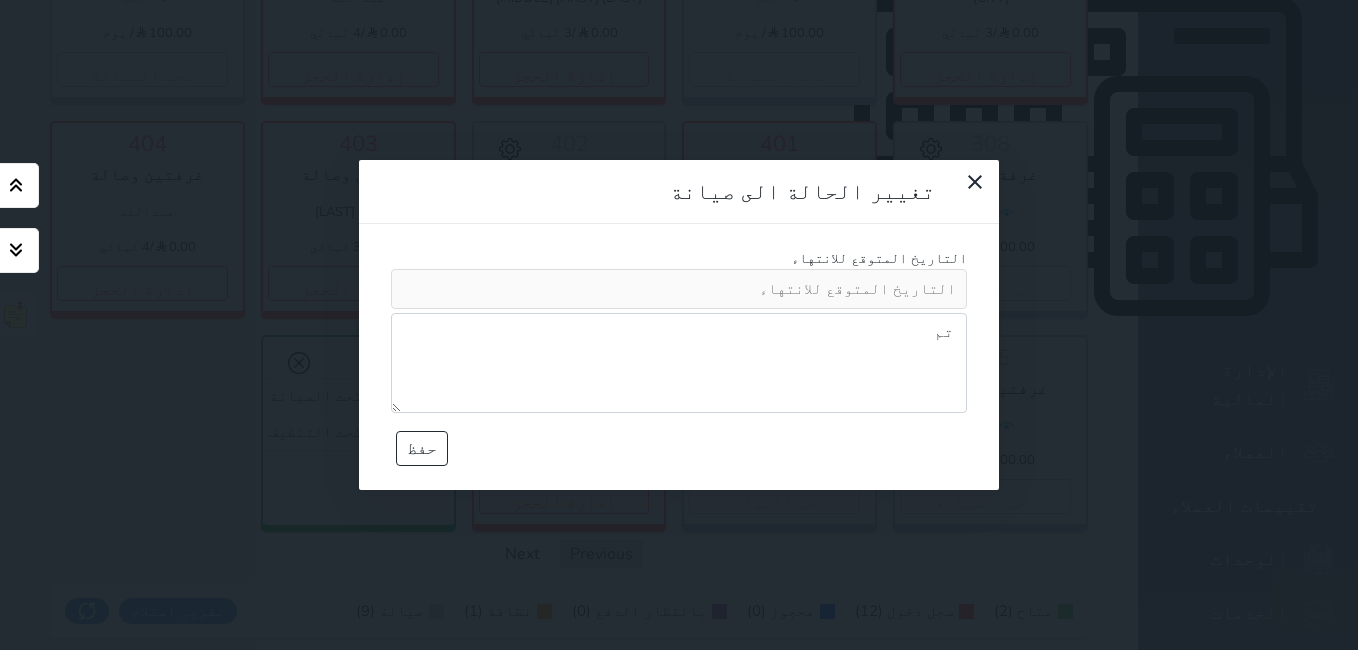 type on "تم" 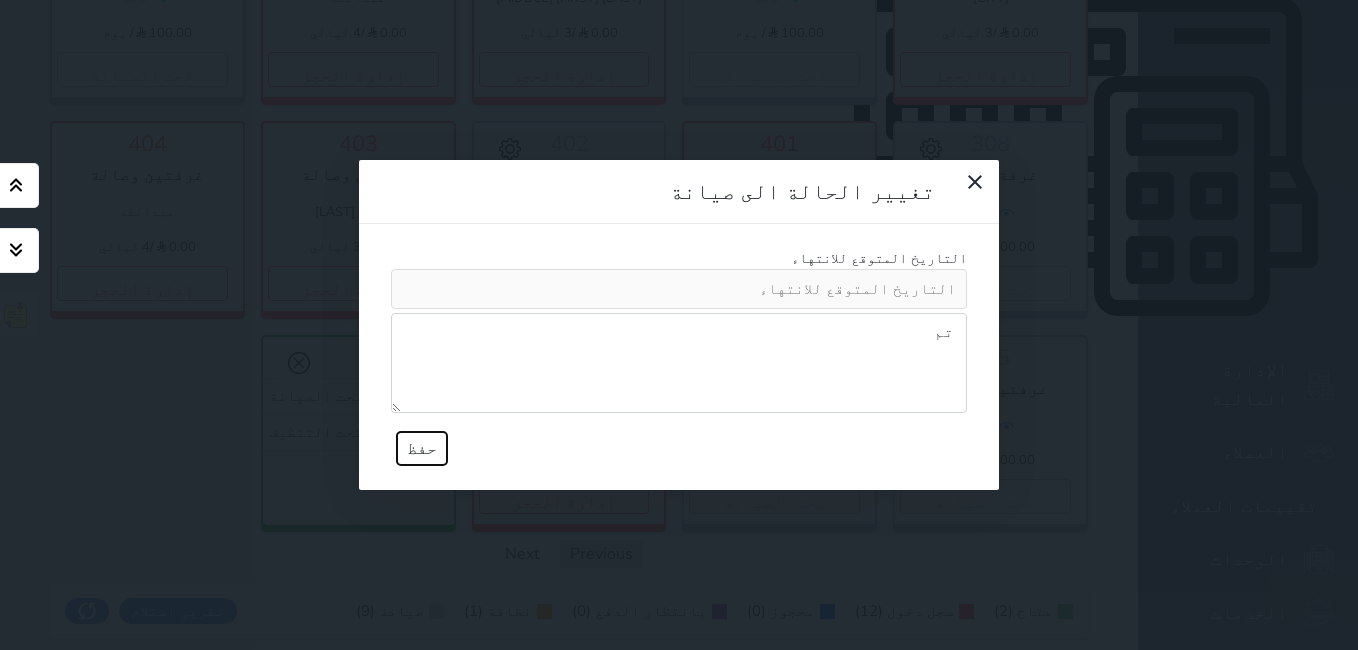 click on "حفظ" at bounding box center [422, 448] 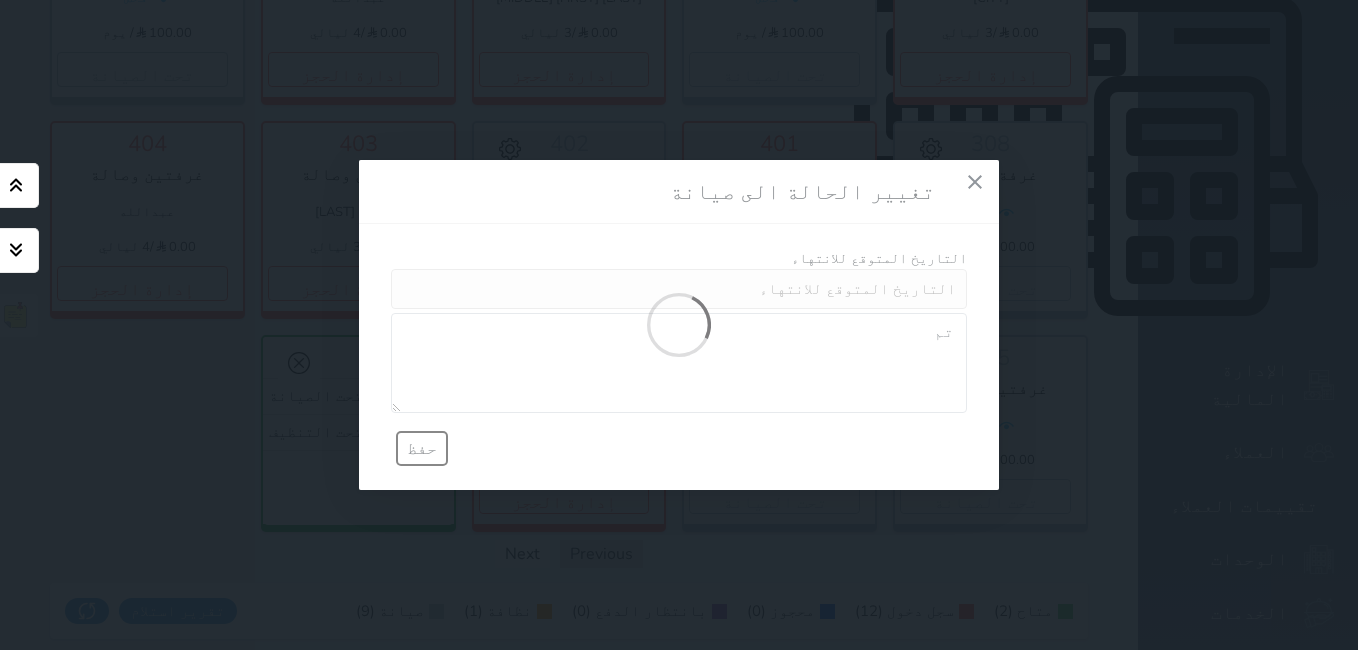 type 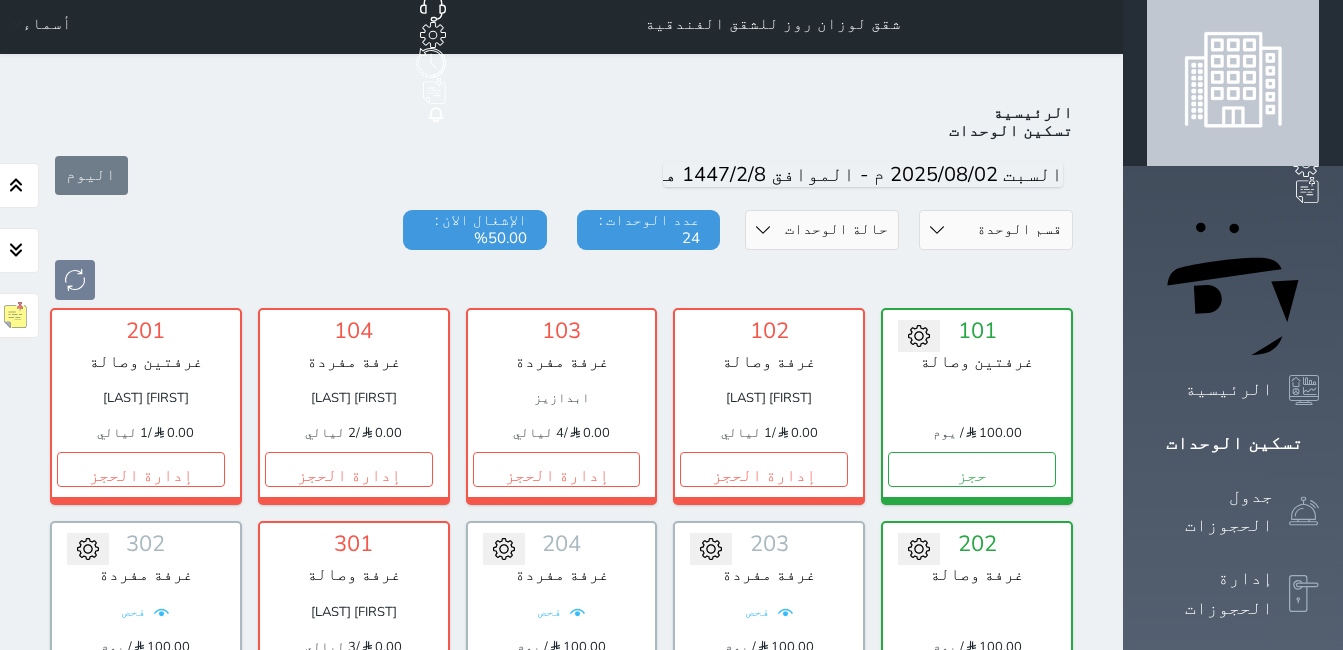 scroll, scrollTop: 0, scrollLeft: 0, axis: both 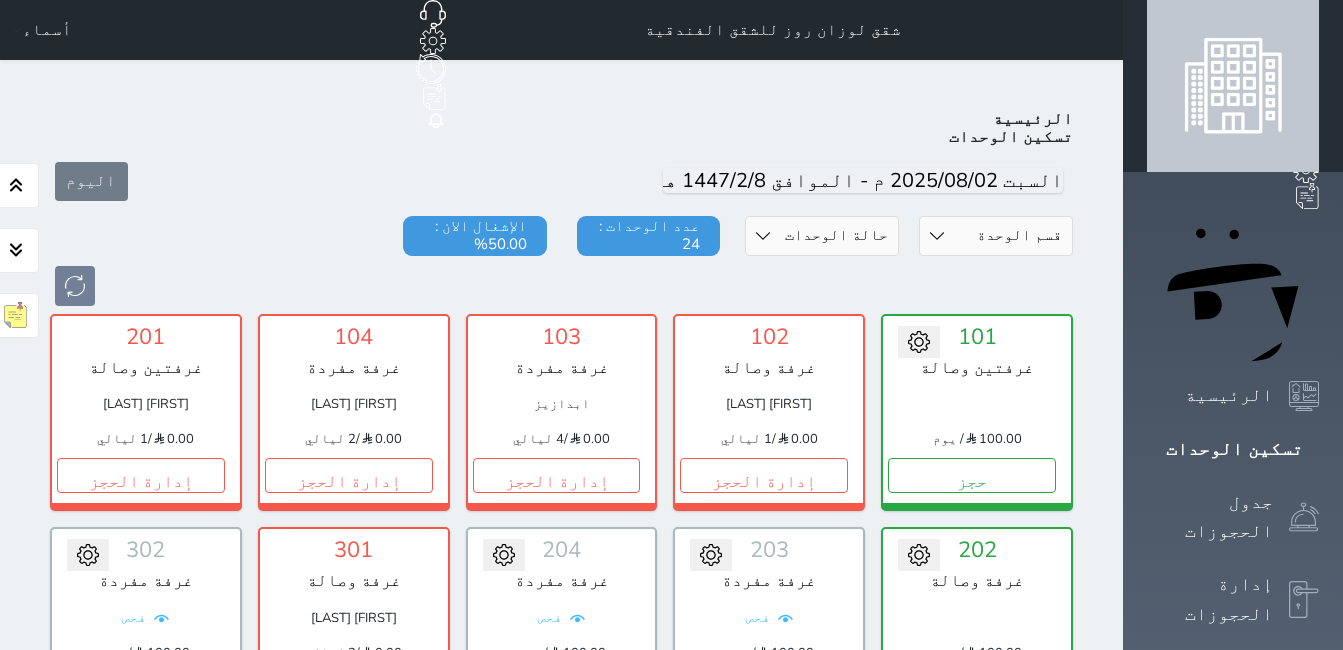 click on "أسماء" at bounding box center [47, 30] 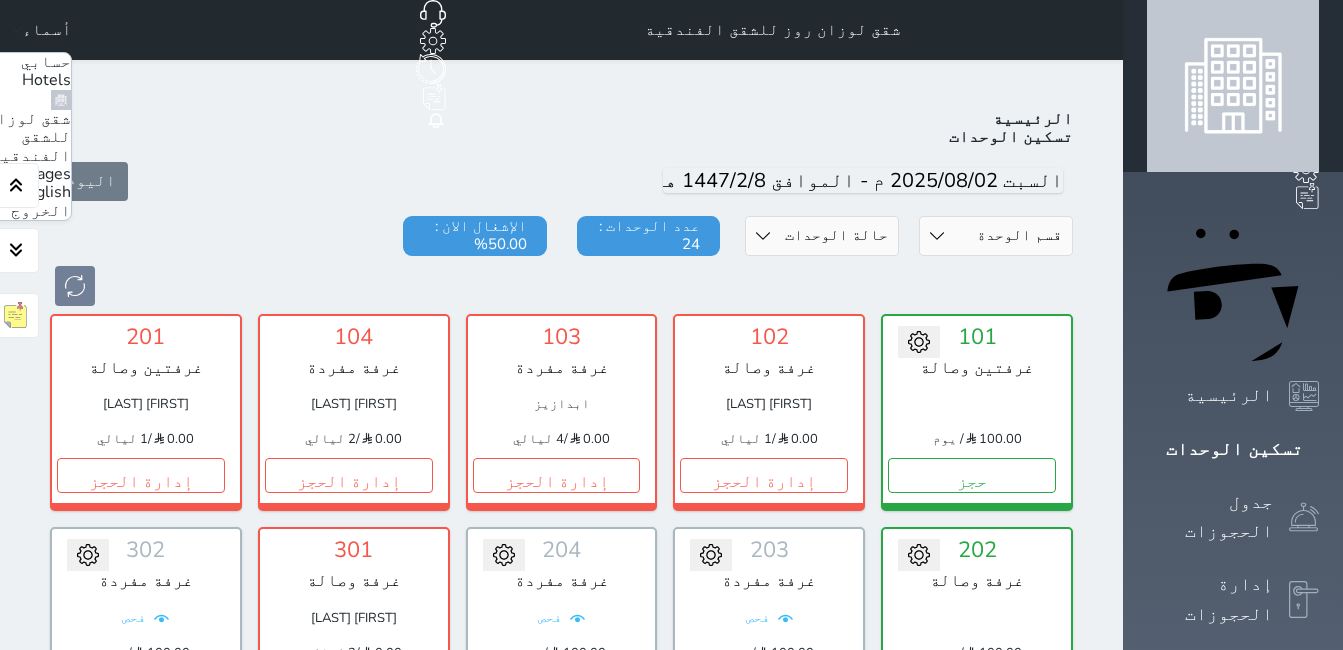 click on "الخروج" at bounding box center (41, 211) 